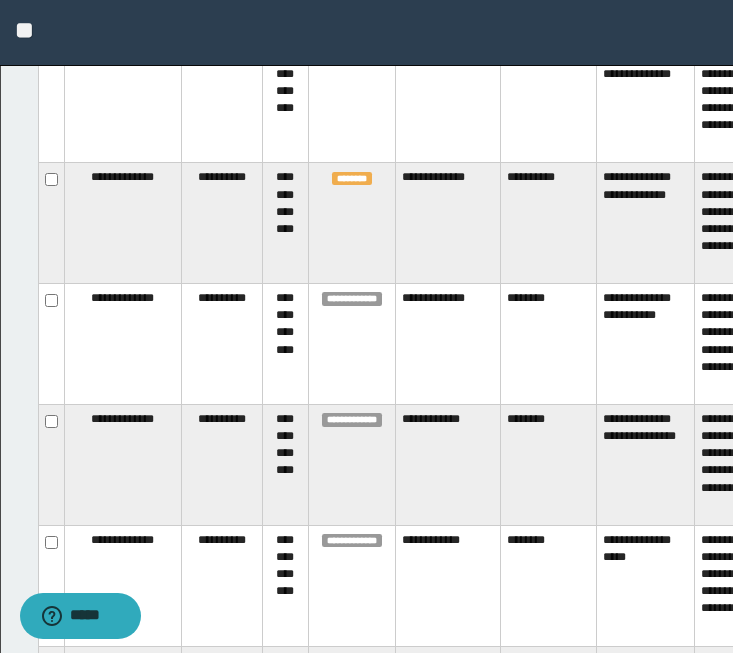 scroll, scrollTop: 0, scrollLeft: 0, axis: both 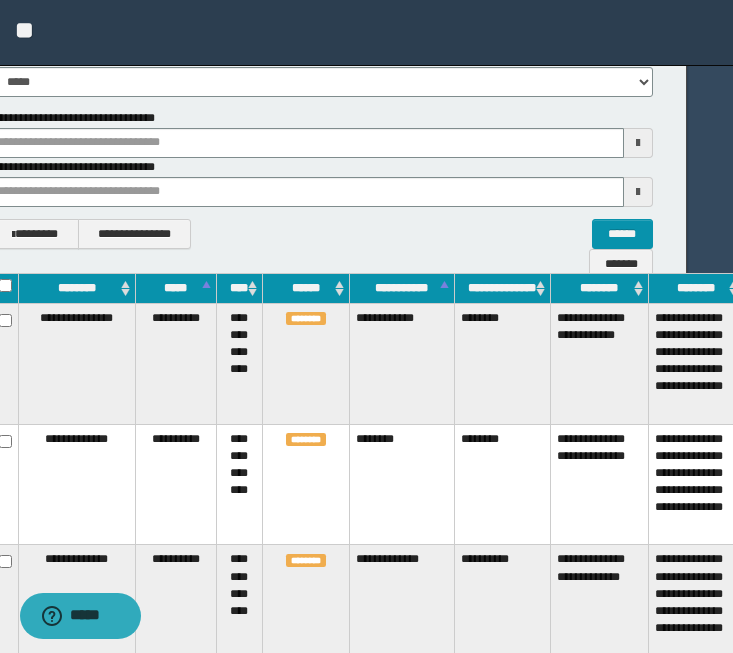 click on "**********" at bounding box center (599, 363) 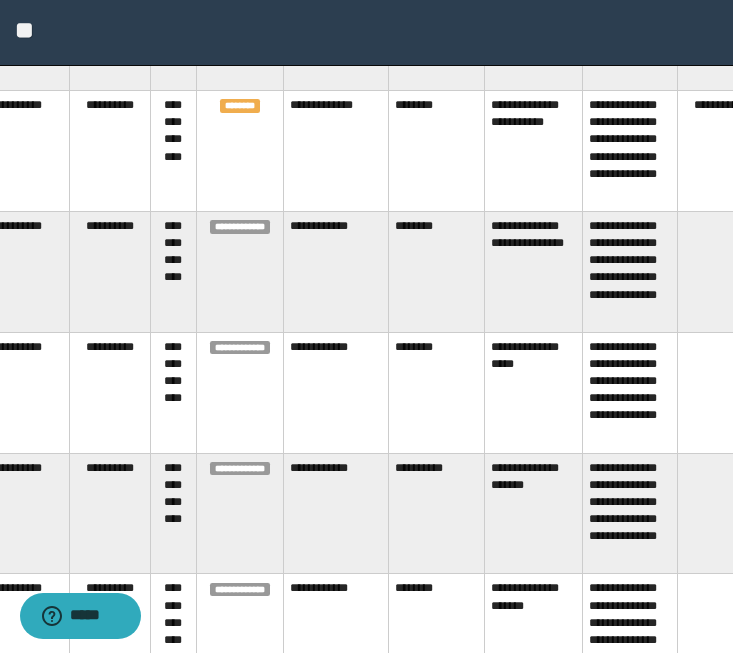 scroll, scrollTop: 903, scrollLeft: 197, axis: both 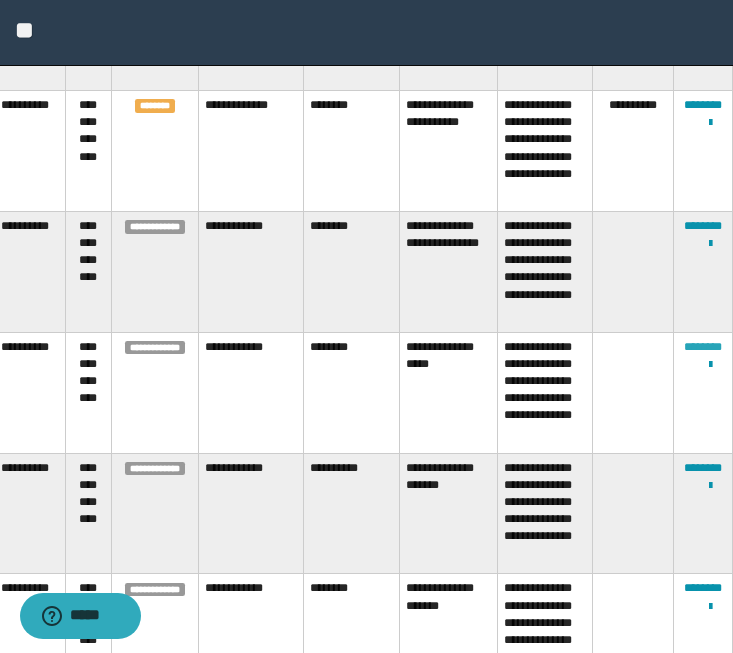 click on "********" at bounding box center (703, 347) 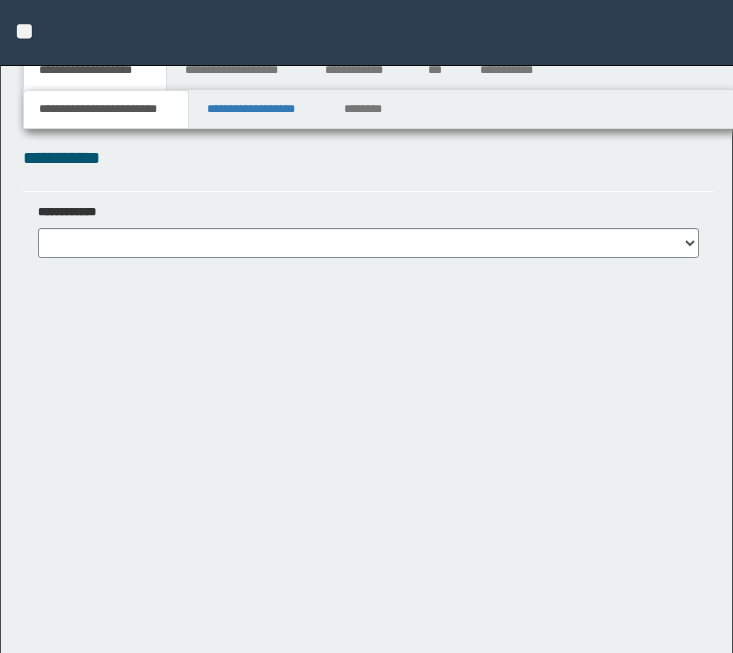 scroll, scrollTop: 0, scrollLeft: 0, axis: both 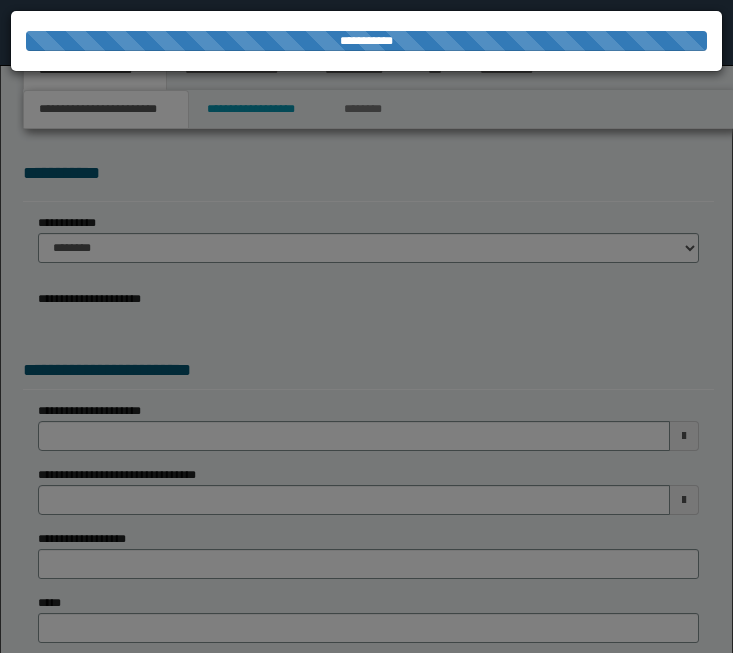 select on "*" 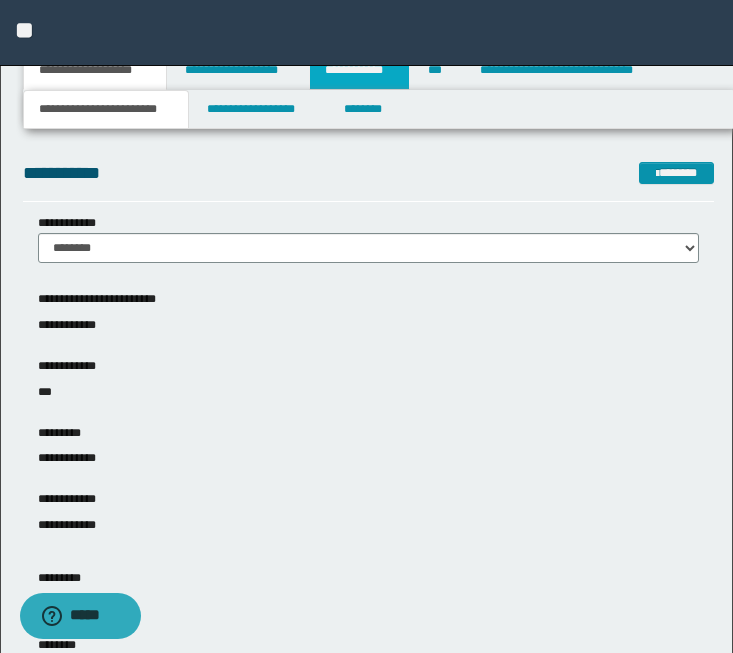 click on "**********" at bounding box center (359, 70) 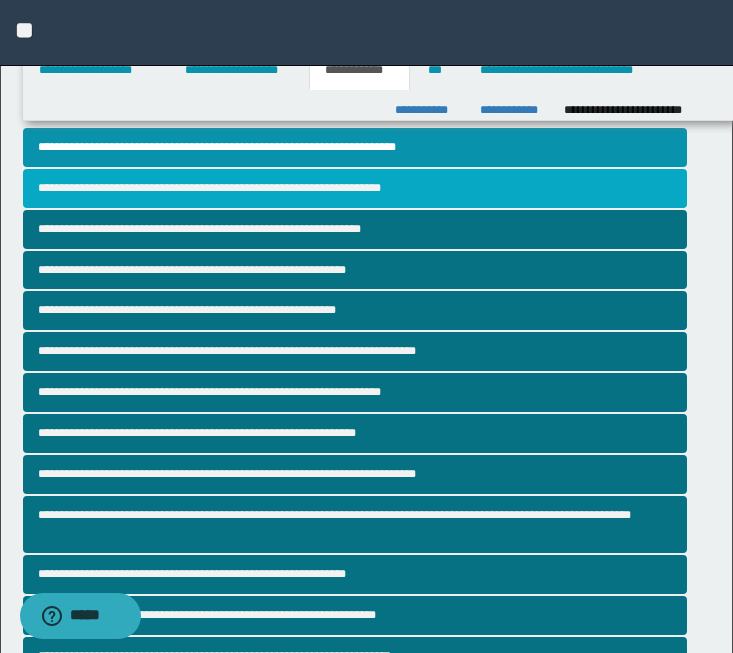 click on "**********" at bounding box center [355, 188] 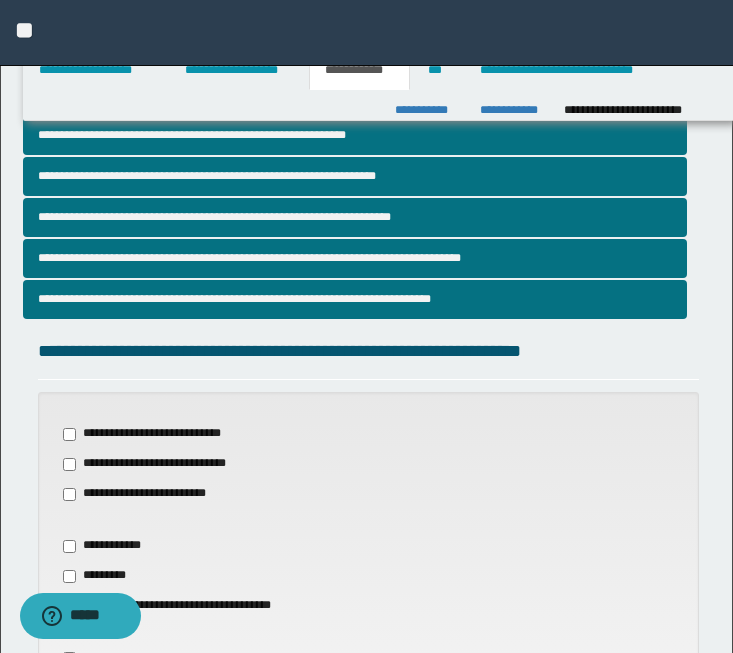 scroll, scrollTop: 486, scrollLeft: 0, axis: vertical 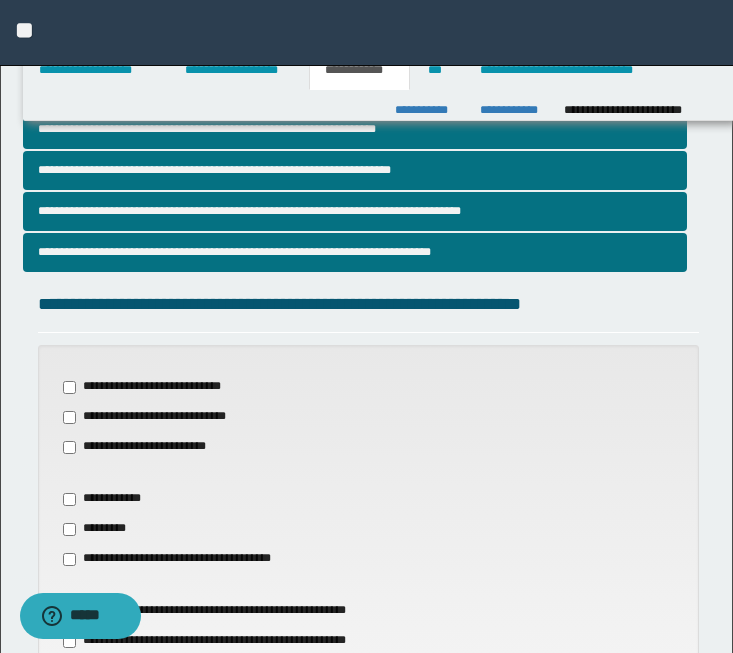 click on "**********" at bounding box center [108, 499] 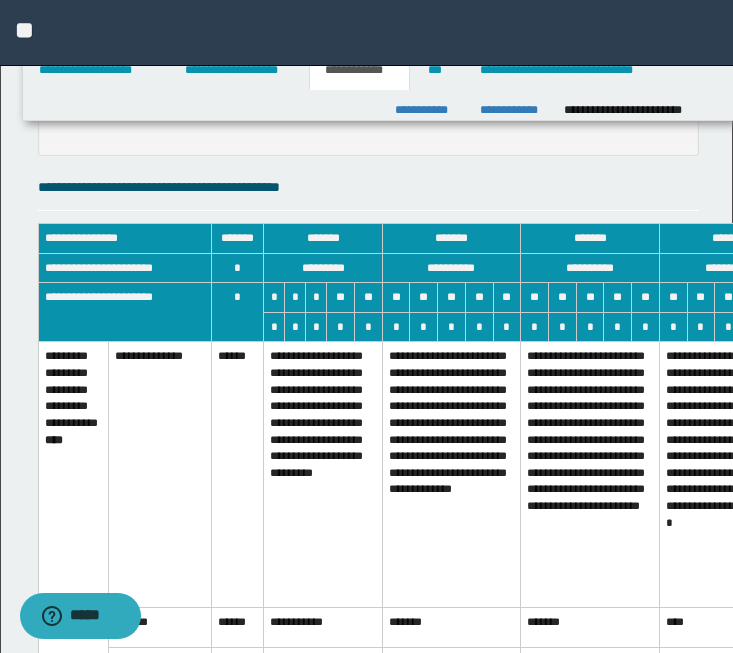 scroll, scrollTop: 1048, scrollLeft: 0, axis: vertical 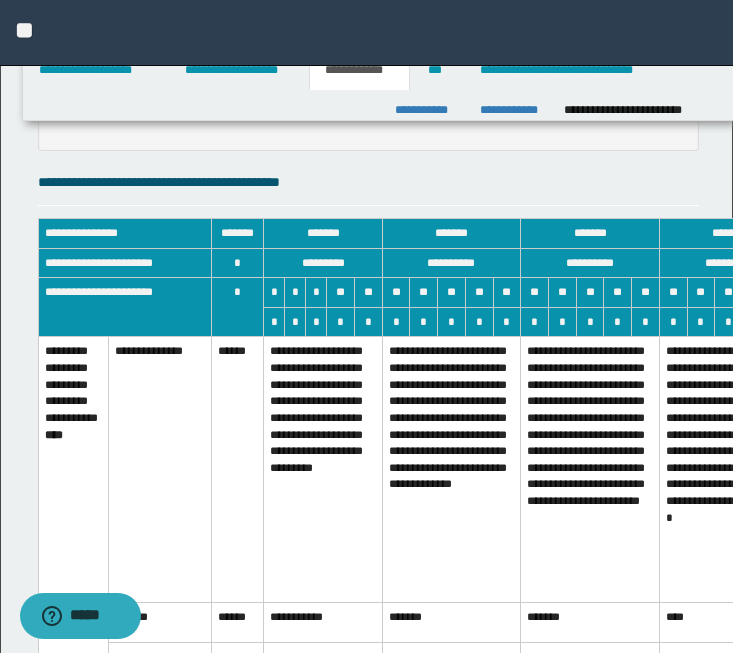 click on "**********" at bounding box center (323, 470) 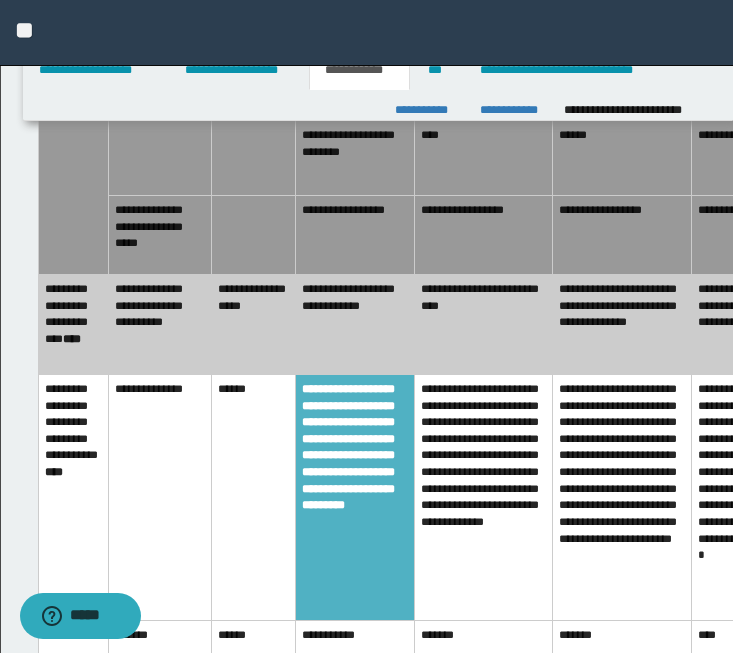 scroll, scrollTop: 1246, scrollLeft: 0, axis: vertical 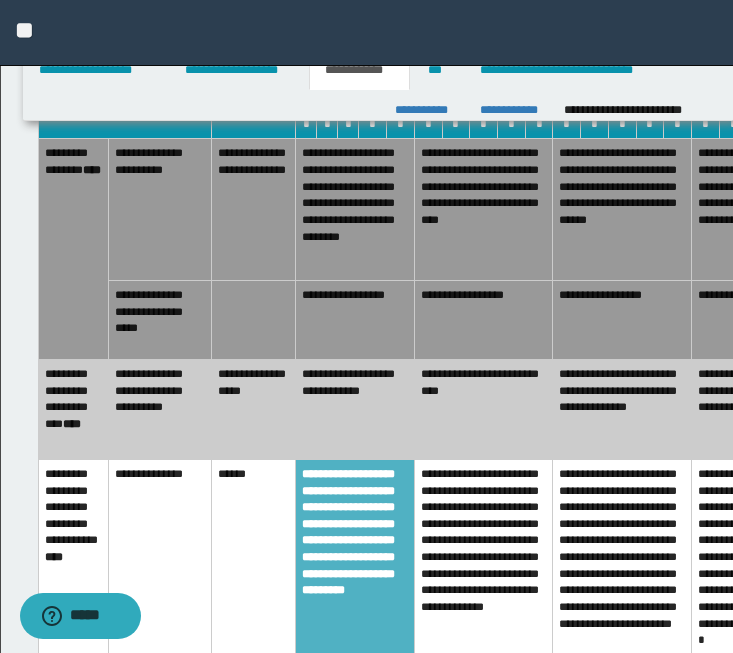 click on "**********" at bounding box center [355, 320] 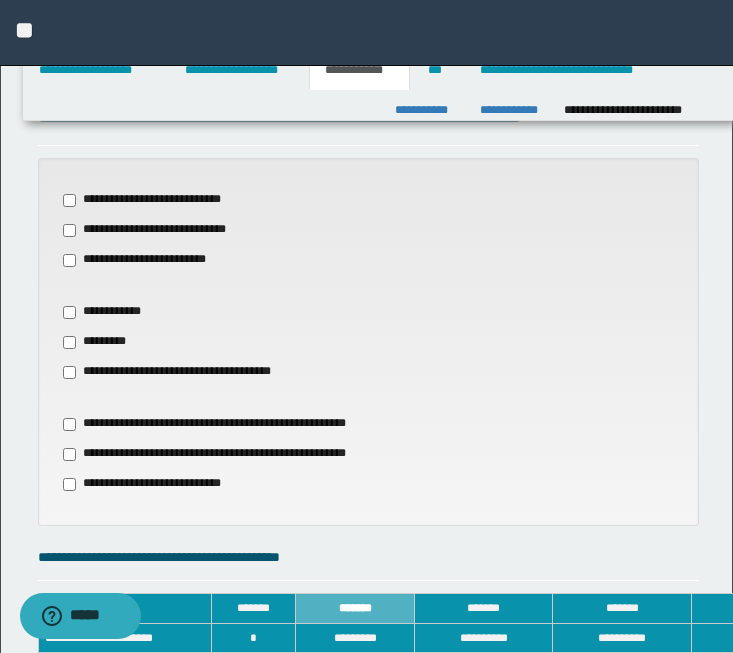 scroll, scrollTop: 710, scrollLeft: 0, axis: vertical 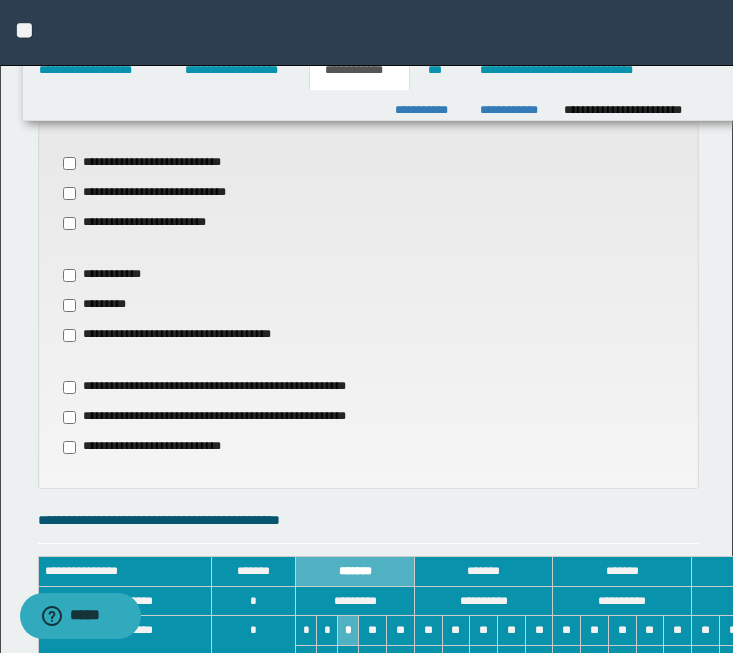 click on "**********" at bounding box center (186, 335) 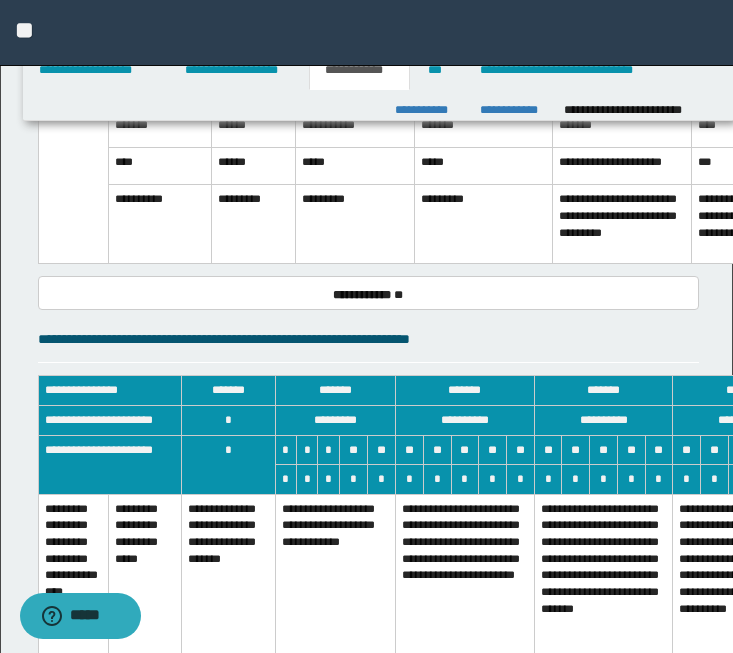 scroll, scrollTop: 1956, scrollLeft: 0, axis: vertical 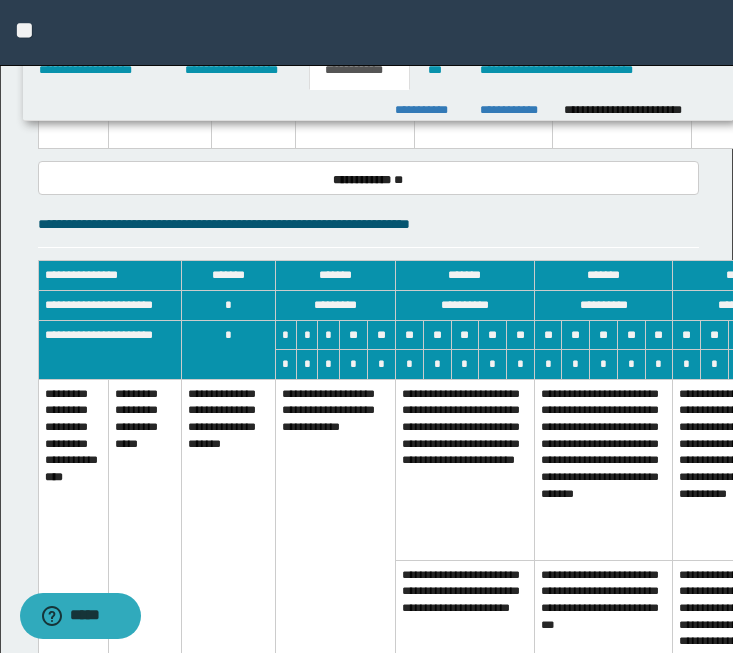 click on "**********" at bounding box center (335, 548) 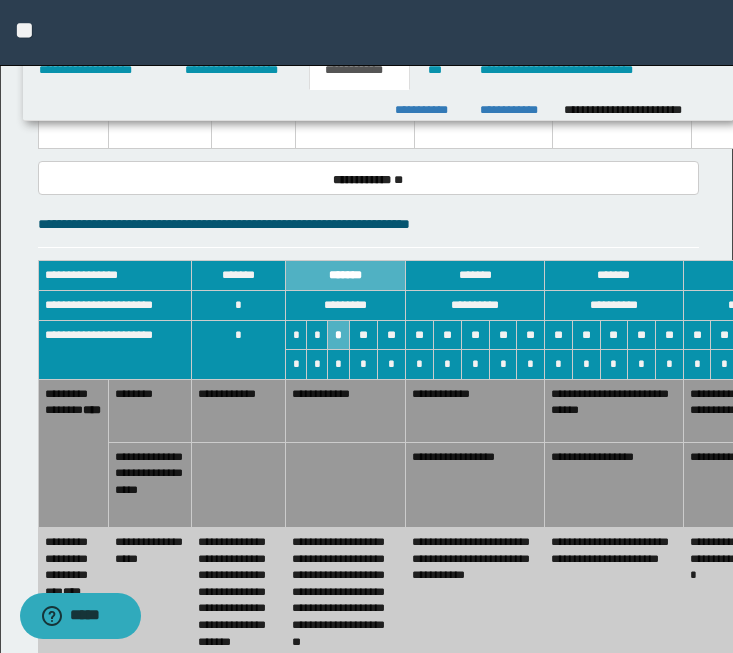 click on "**********" at bounding box center (346, 410) 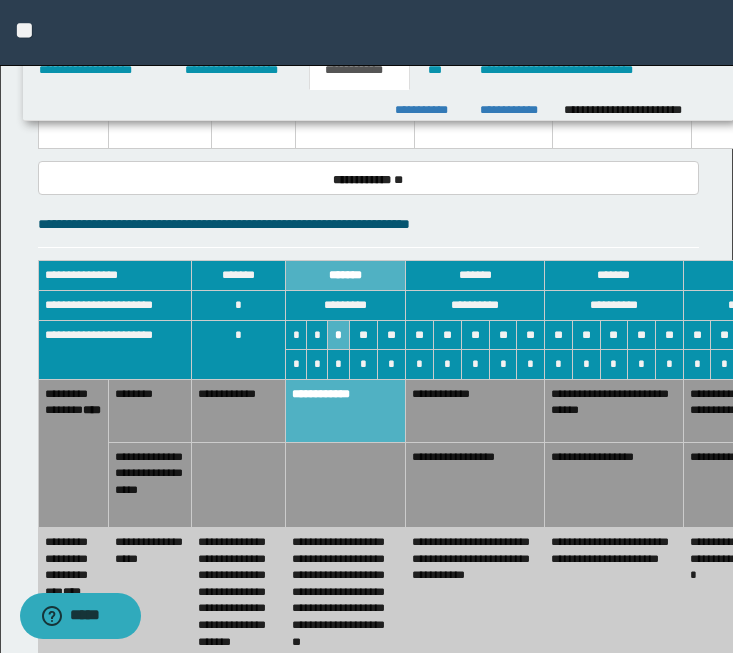 click on "**********" at bounding box center (475, 615) 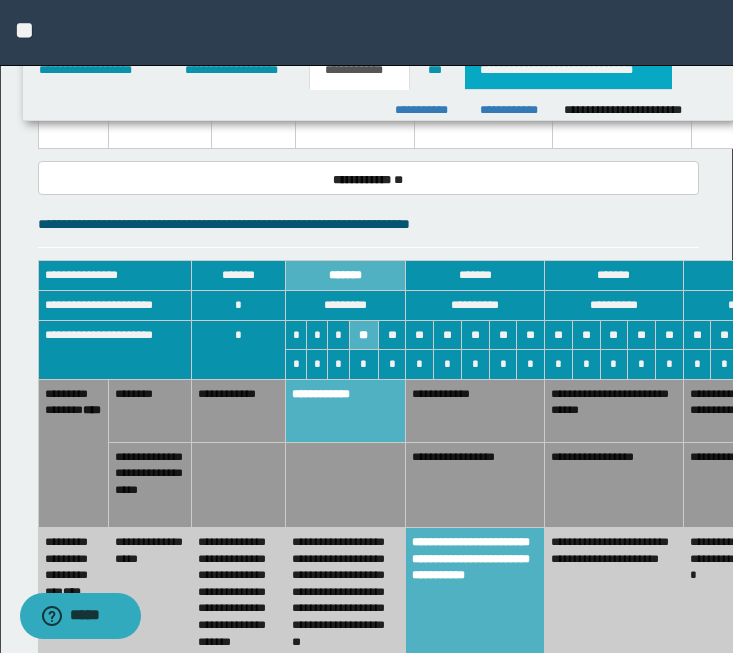 click on "**********" at bounding box center [568, 70] 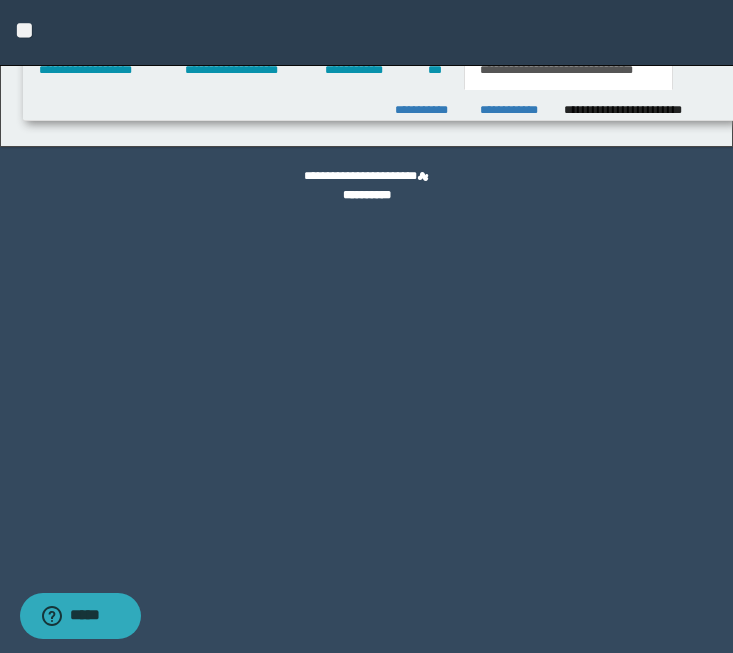 scroll, scrollTop: 0, scrollLeft: 0, axis: both 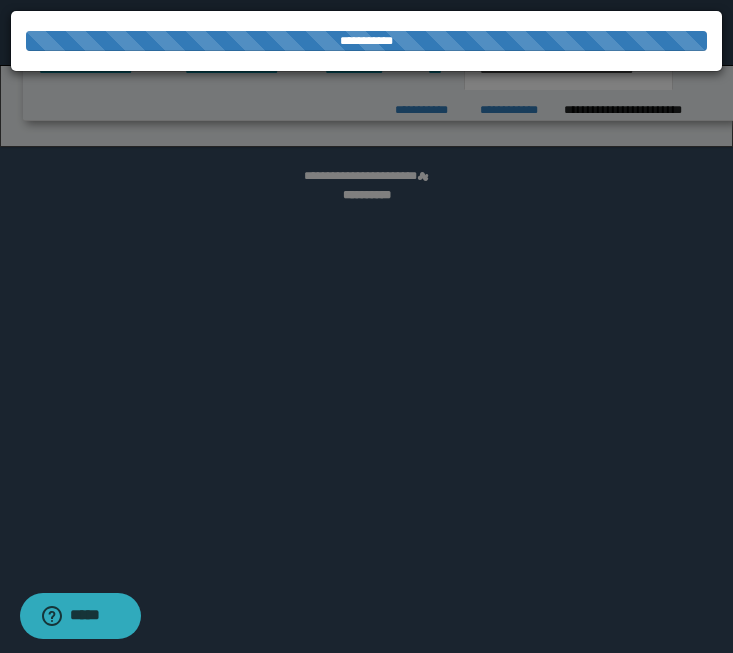 select on "*" 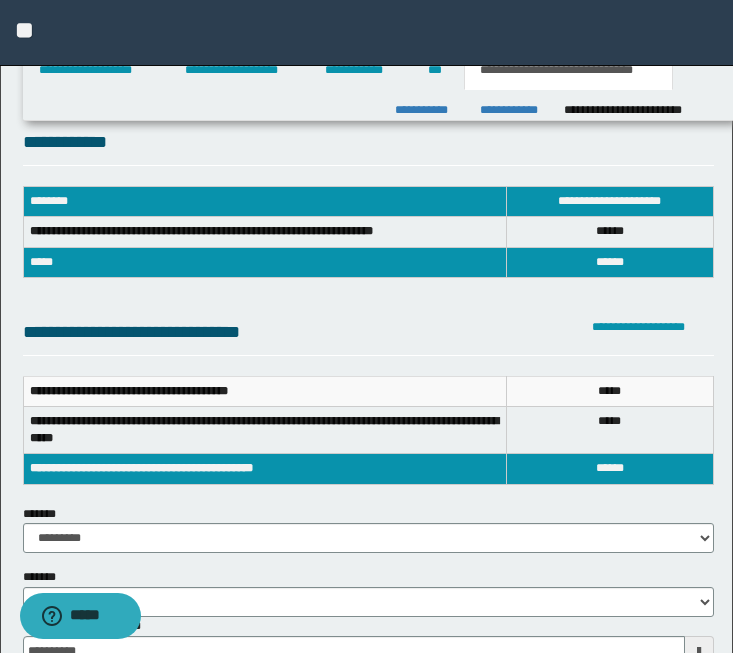 scroll, scrollTop: 0, scrollLeft: 0, axis: both 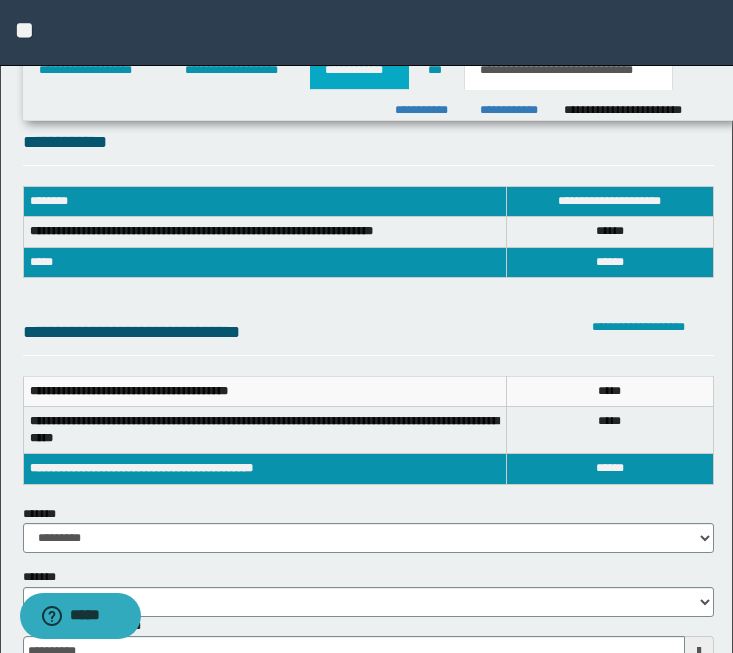click on "**********" at bounding box center [359, 70] 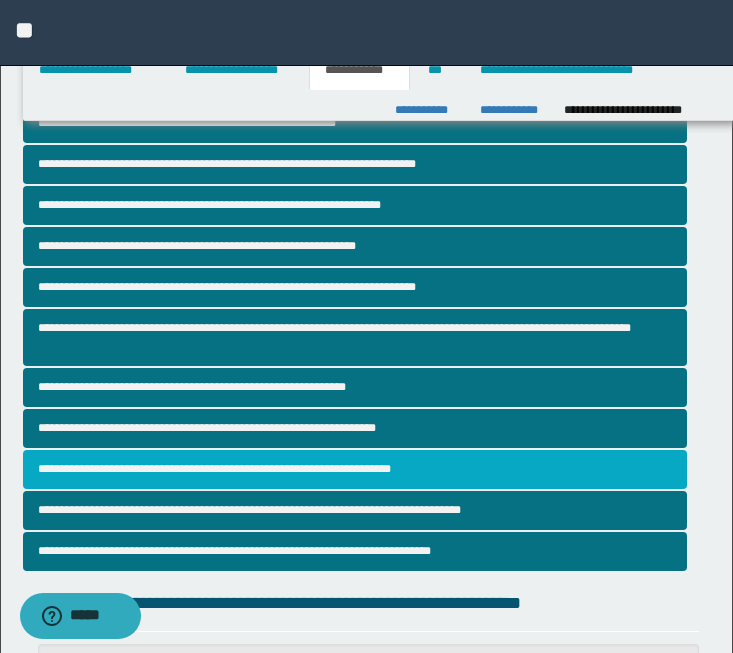 scroll, scrollTop: 195, scrollLeft: 0, axis: vertical 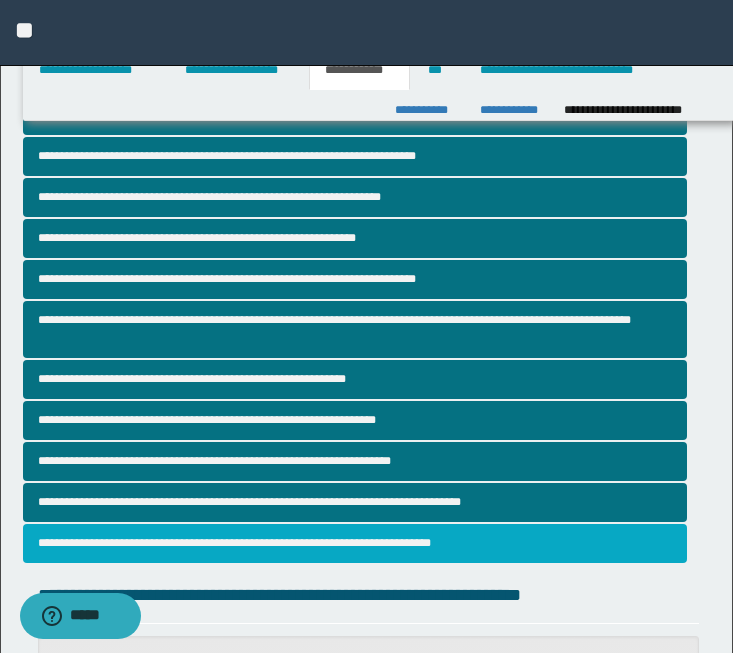 click on "**********" at bounding box center (355, 543) 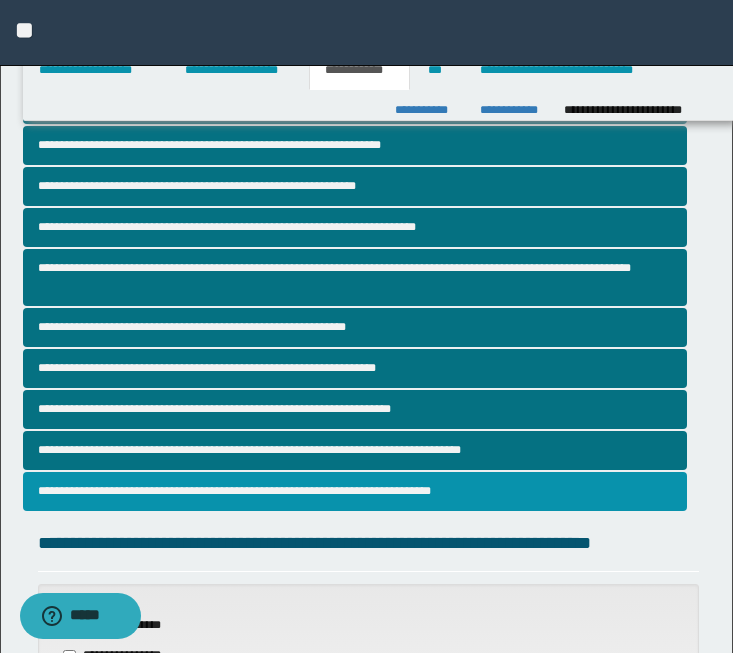 scroll, scrollTop: 159, scrollLeft: 0, axis: vertical 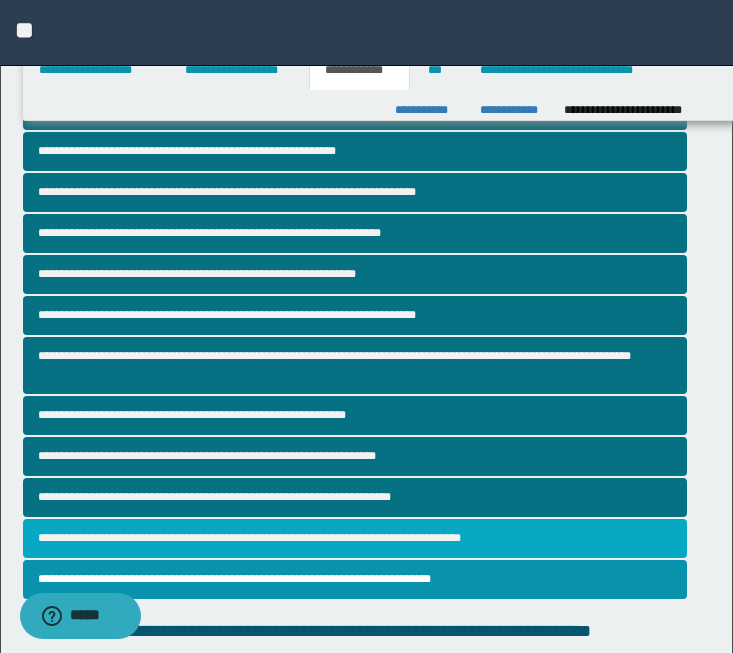 click on "**********" at bounding box center (355, 538) 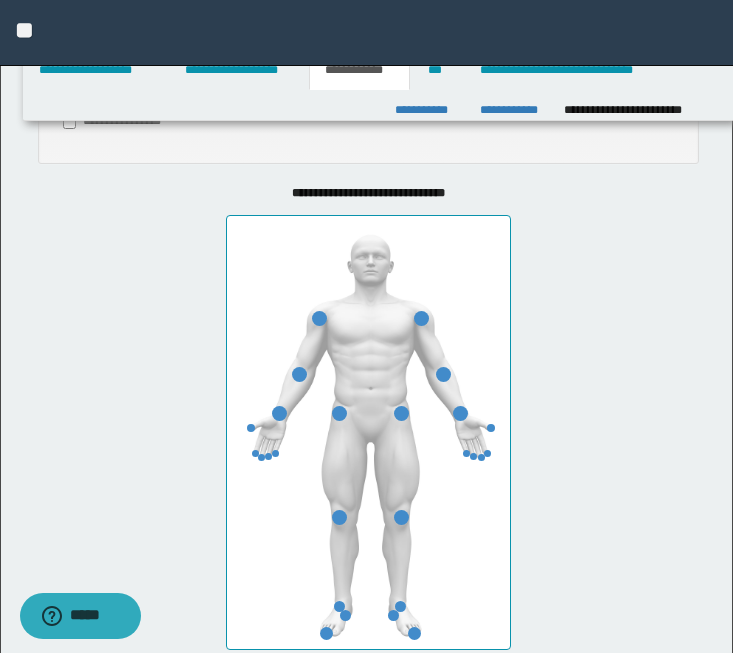 scroll, scrollTop: 735, scrollLeft: 0, axis: vertical 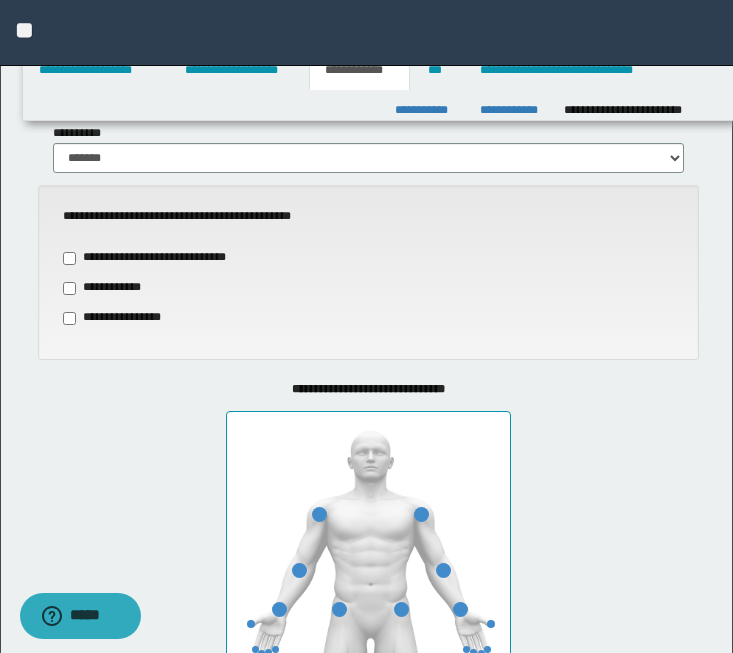 click on "**********" at bounding box center [119, 318] 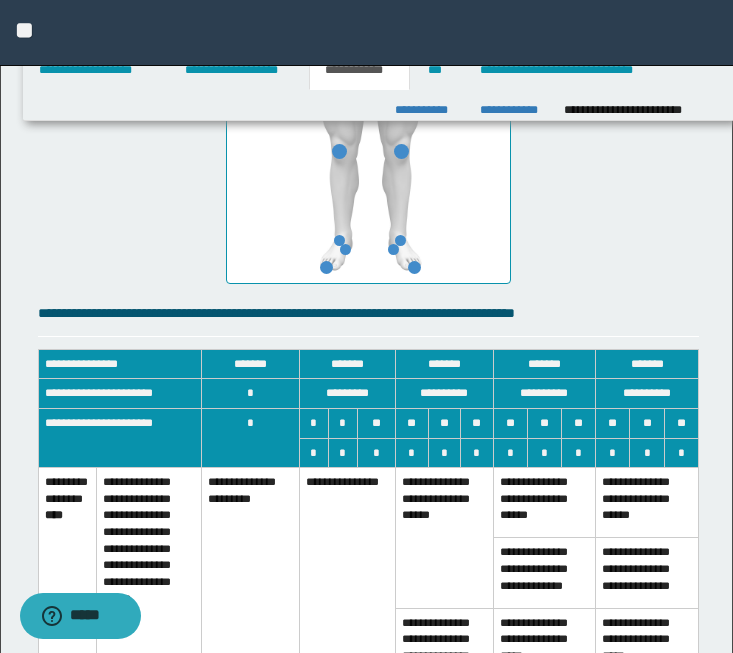 scroll, scrollTop: 1494, scrollLeft: 0, axis: vertical 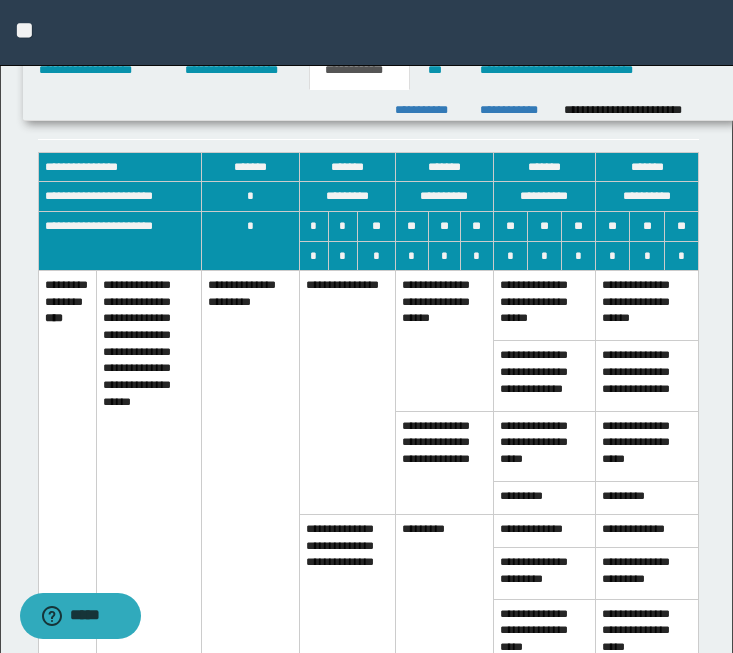 click on "**********" at bounding box center [347, 393] 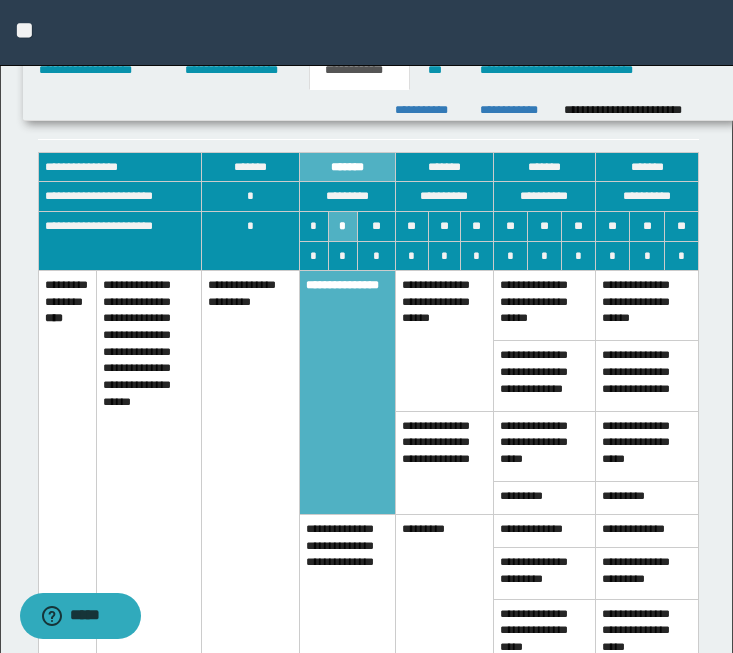 click on "**********" at bounding box center (347, 617) 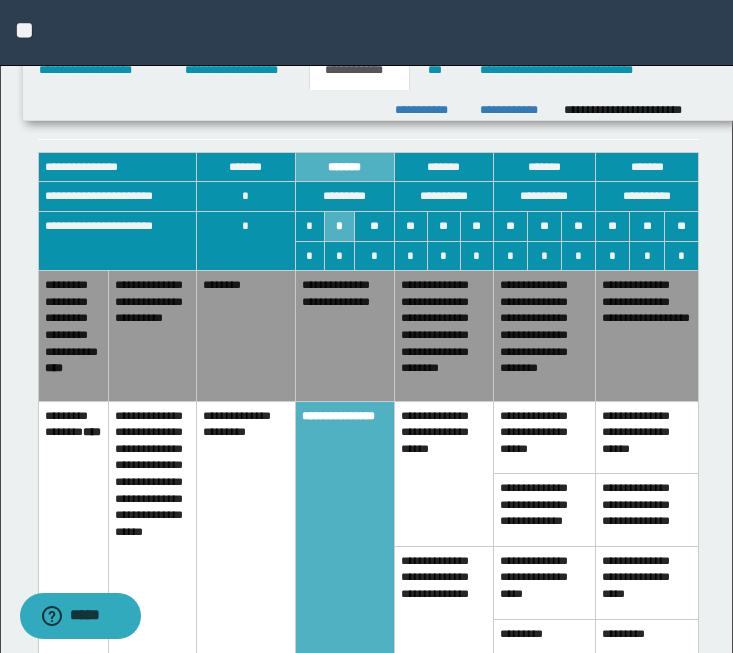 click on "**********" at bounding box center (647, 336) 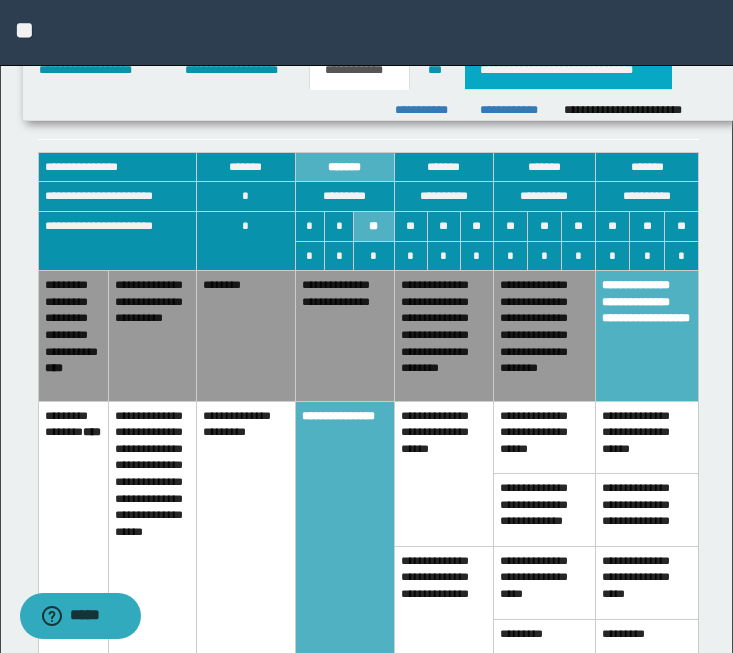 click on "**********" at bounding box center (568, 70) 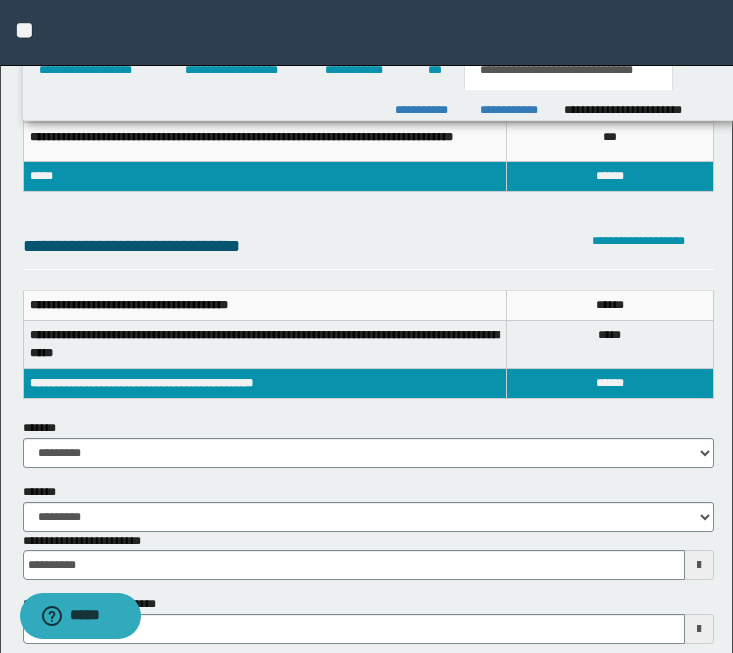 scroll, scrollTop: 0, scrollLeft: 0, axis: both 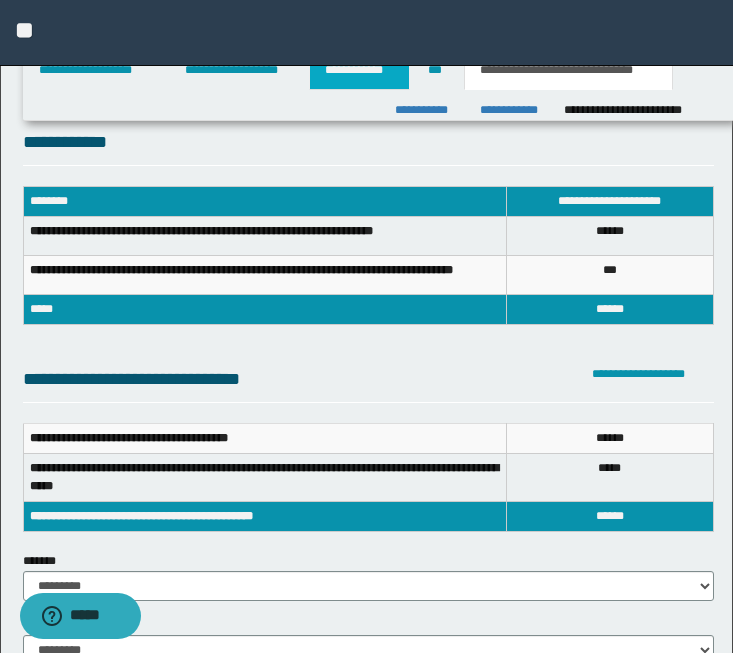 click on "**********" at bounding box center [359, 70] 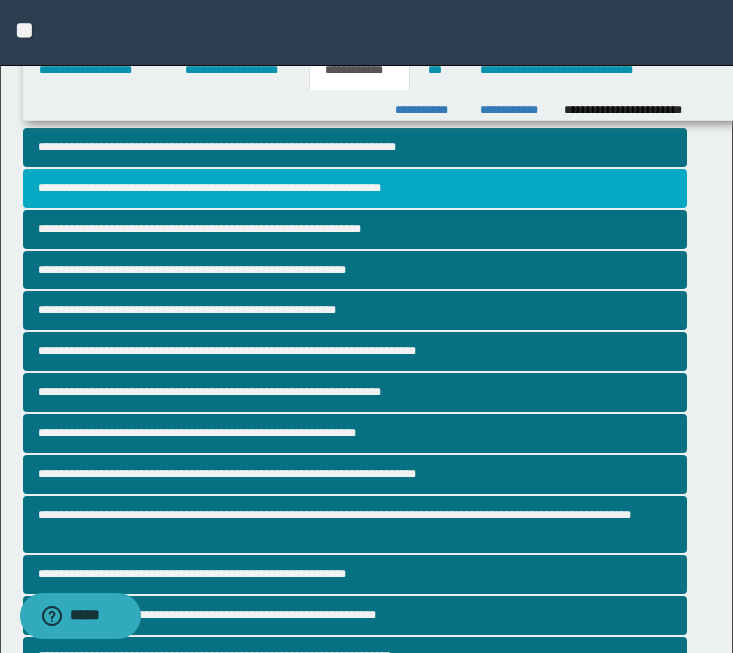 click on "**********" at bounding box center [355, 188] 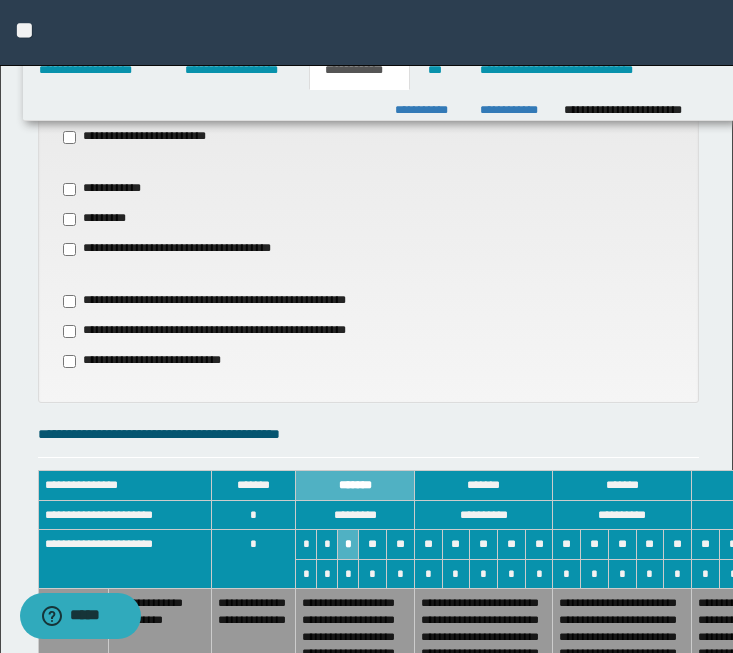 scroll, scrollTop: 795, scrollLeft: 0, axis: vertical 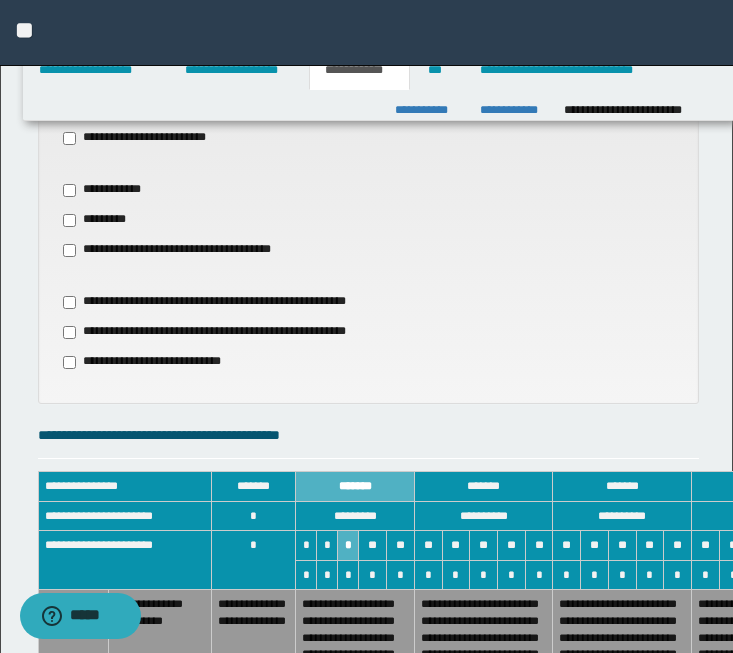 click on "**********" at bounding box center [227, 332] 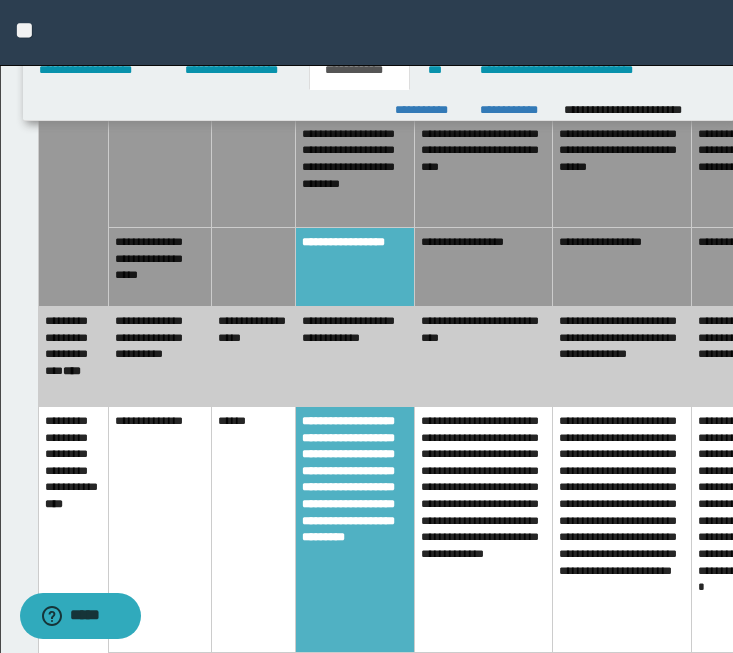 scroll, scrollTop: 650, scrollLeft: 0, axis: vertical 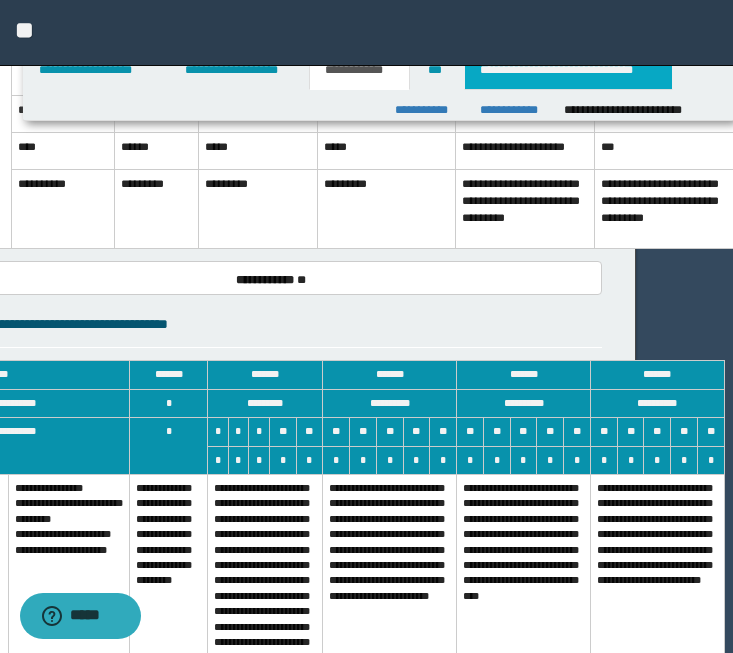 click on "**********" at bounding box center (568, 70) 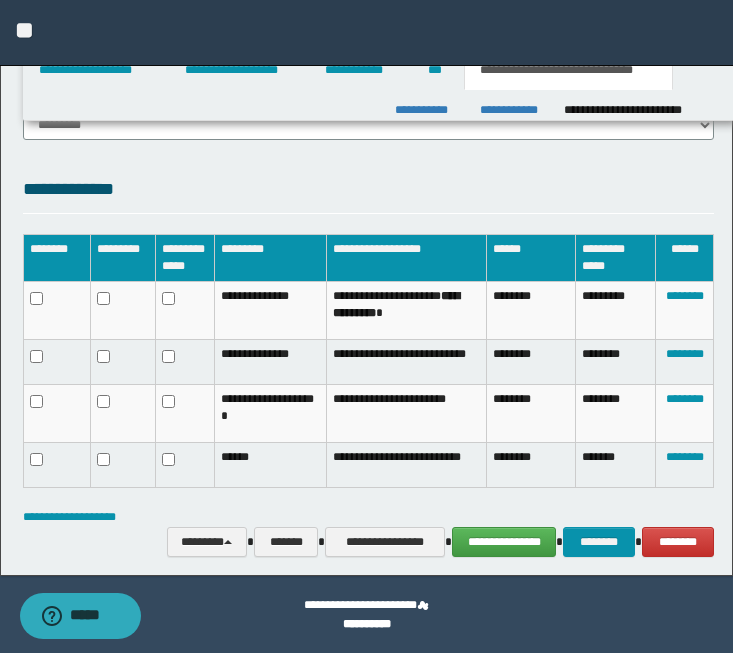 scroll, scrollTop: 0, scrollLeft: 0, axis: both 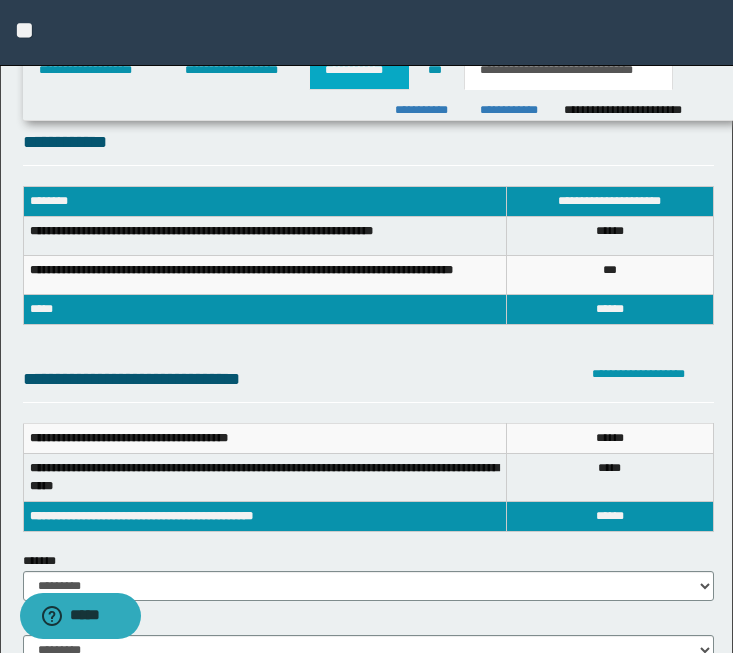 click on "**********" at bounding box center (359, 70) 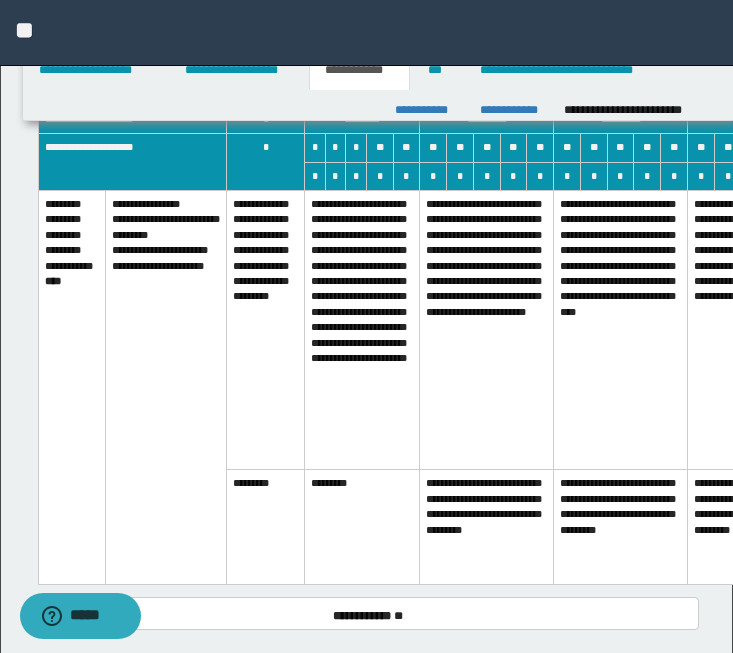 scroll, scrollTop: 1986, scrollLeft: 0, axis: vertical 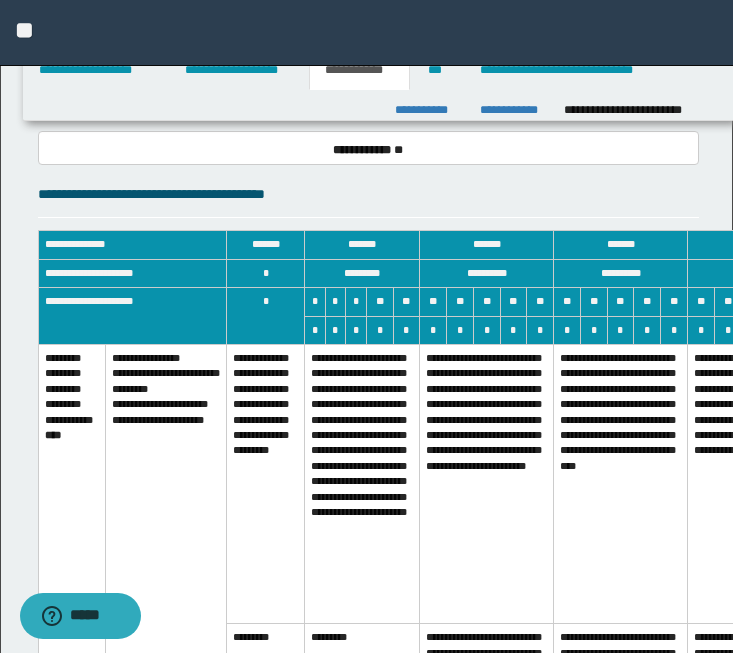 click on "**********" at bounding box center [362, 483] 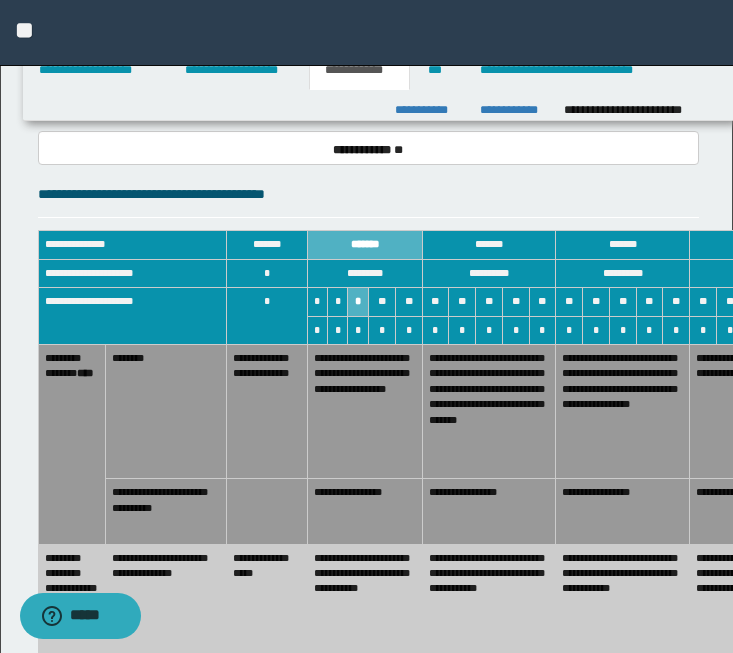 click on "**********" at bounding box center [364, 411] 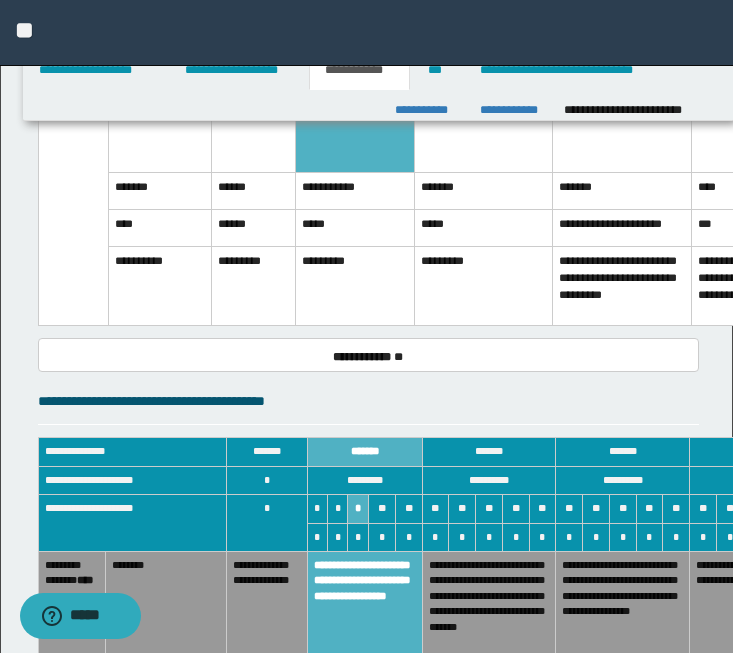 scroll, scrollTop: 0, scrollLeft: 0, axis: both 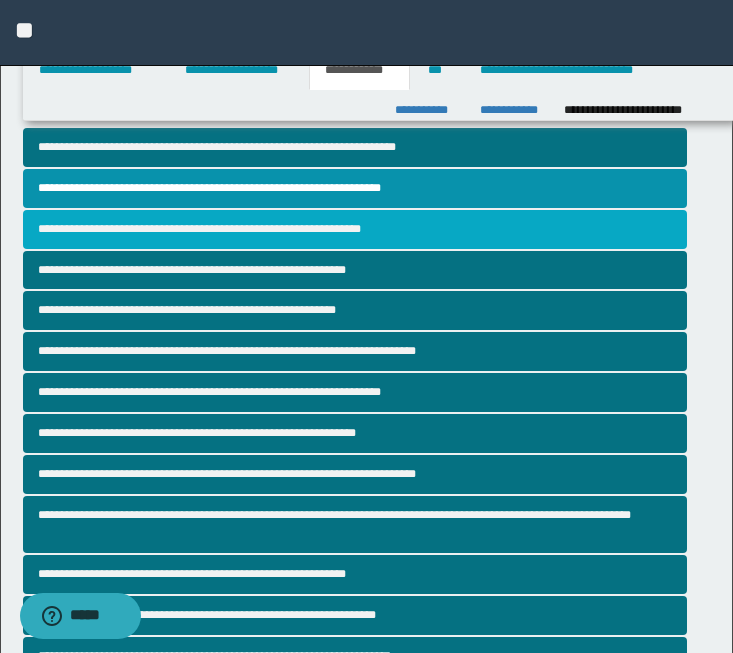 click on "**********" at bounding box center [355, 229] 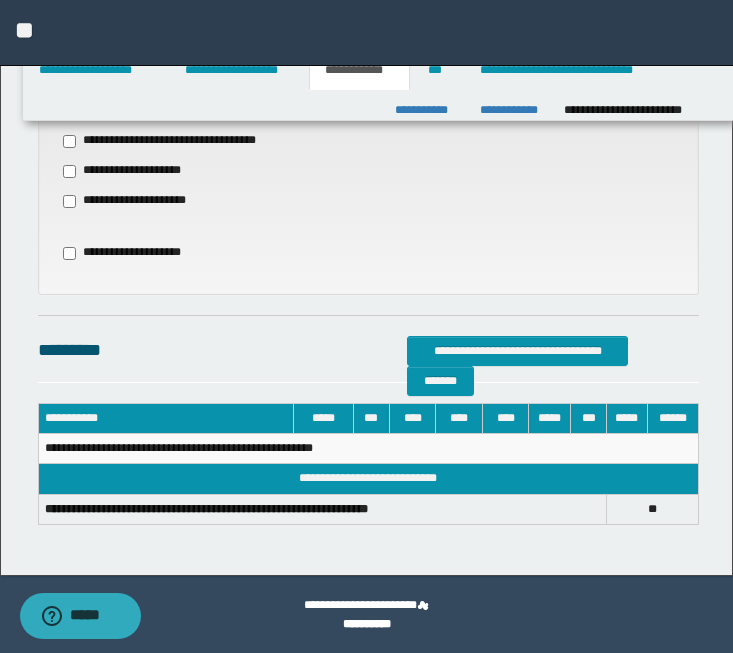 scroll, scrollTop: 601, scrollLeft: 0, axis: vertical 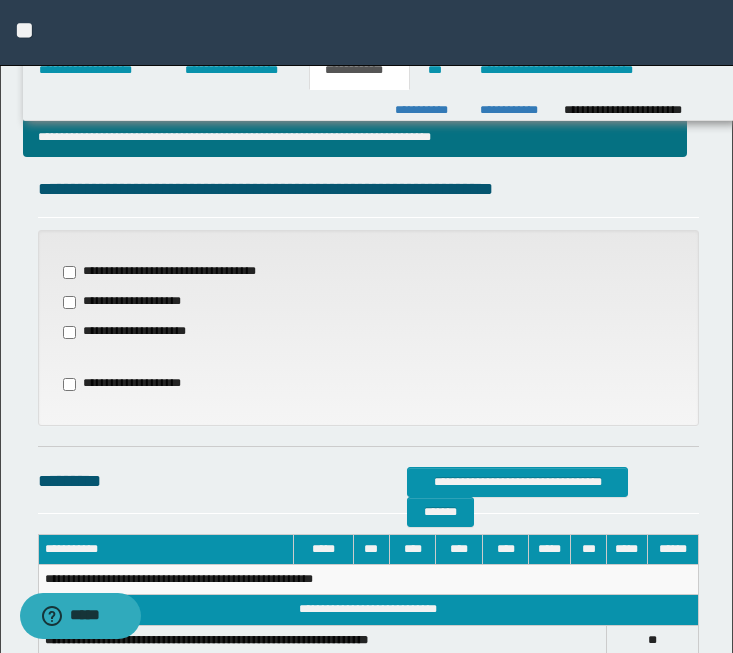 click on "**********" at bounding box center (132, 302) 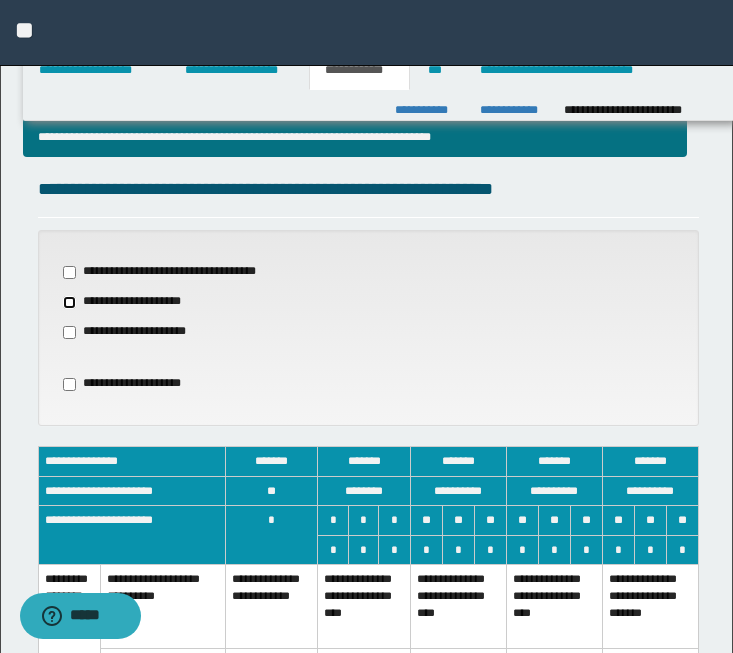 scroll, scrollTop: 932, scrollLeft: 0, axis: vertical 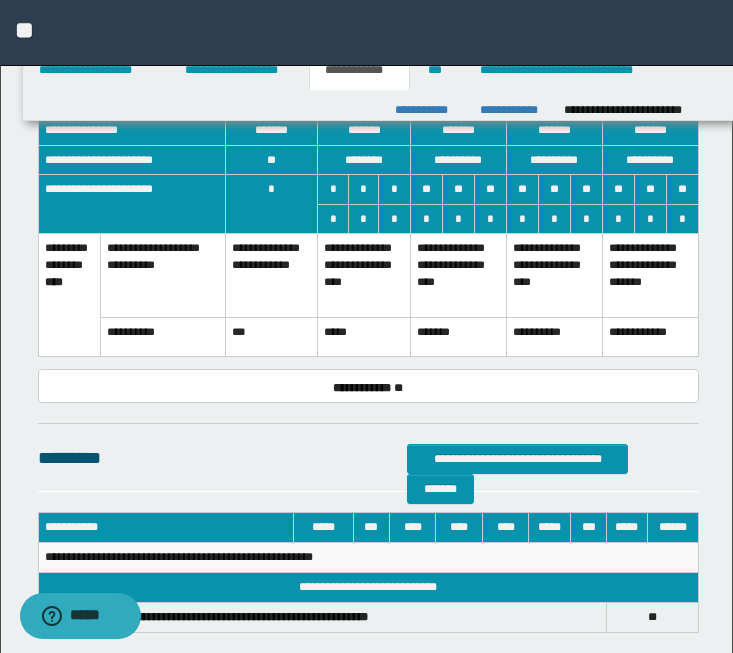 click on "**********" at bounding box center (271, 276) 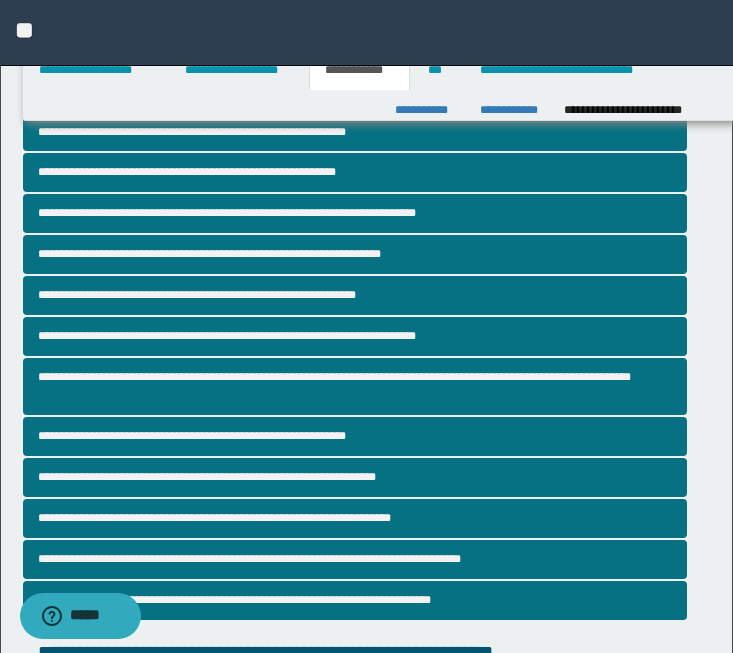 scroll, scrollTop: 0, scrollLeft: 0, axis: both 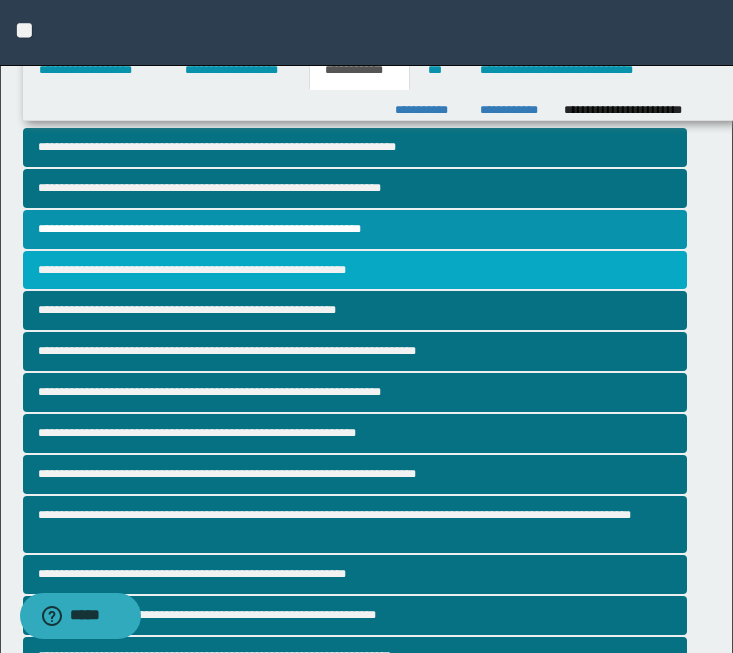 click on "**********" at bounding box center [355, 270] 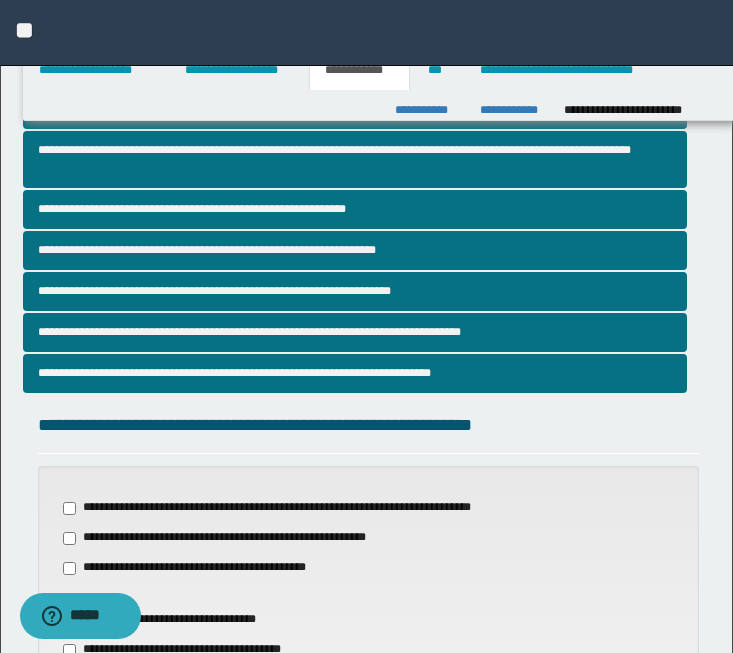 scroll, scrollTop: 602, scrollLeft: 0, axis: vertical 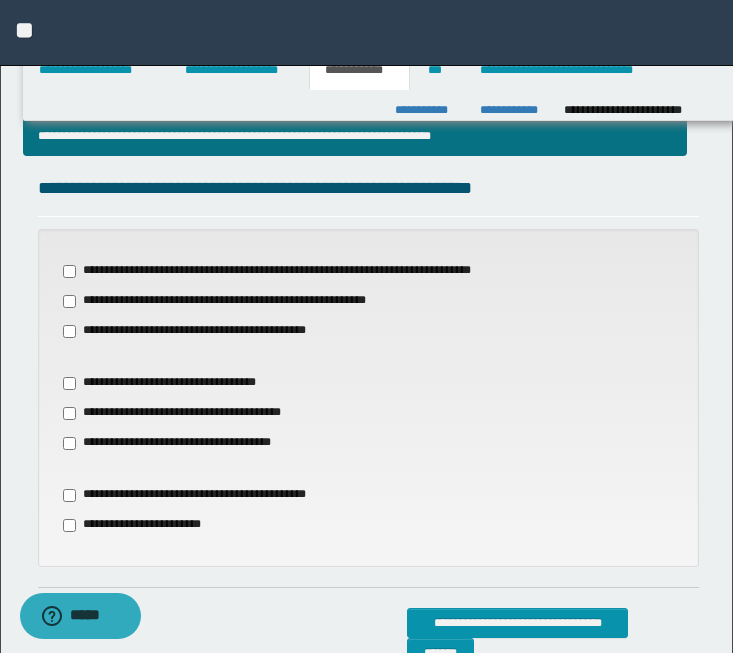 click on "**********" at bounding box center [368, 301] 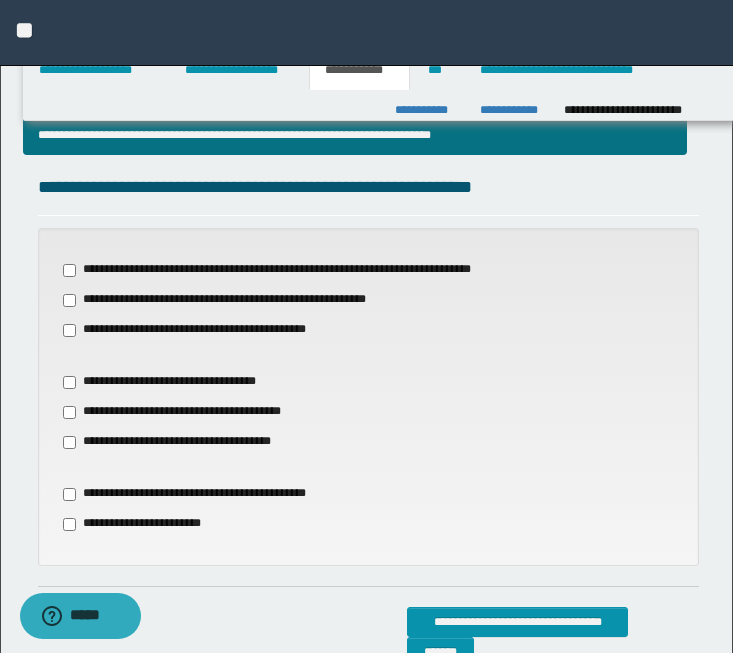click on "**********" at bounding box center (235, 300) 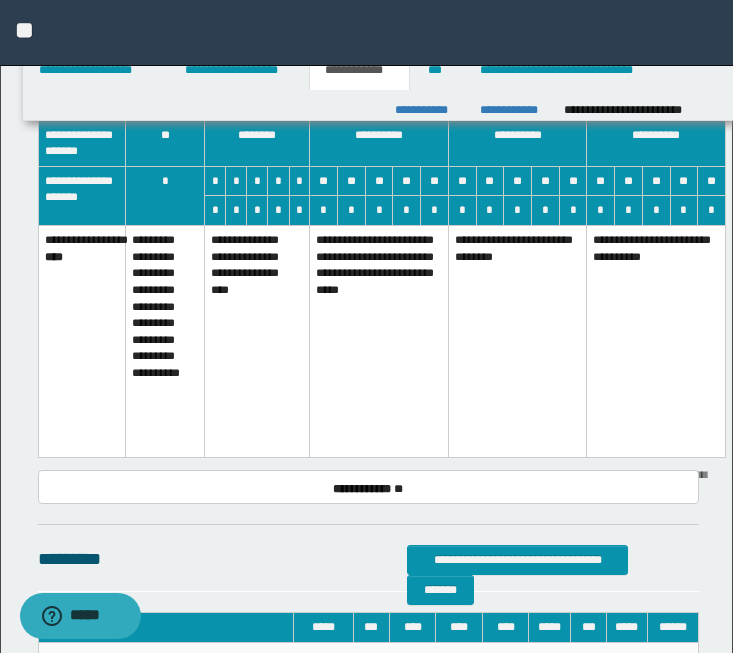 scroll, scrollTop: 1208, scrollLeft: 0, axis: vertical 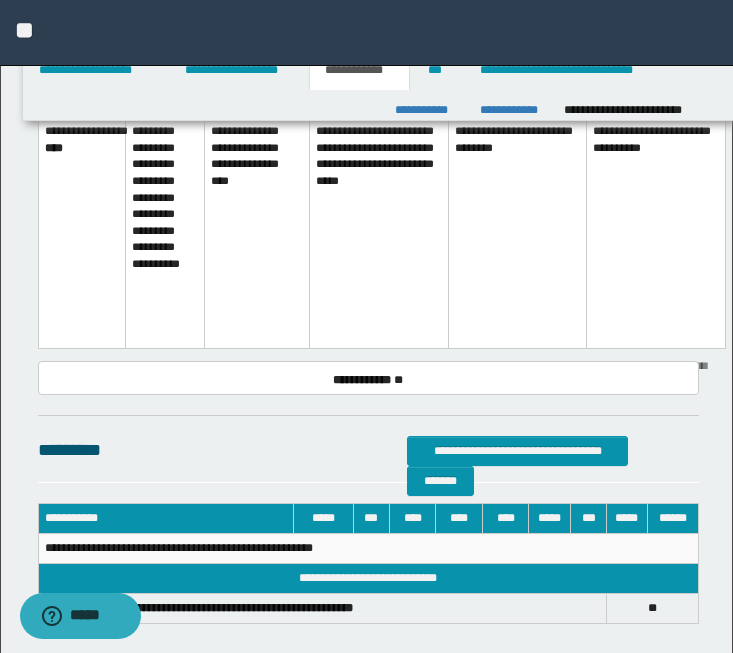click on "**********" at bounding box center [379, 233] 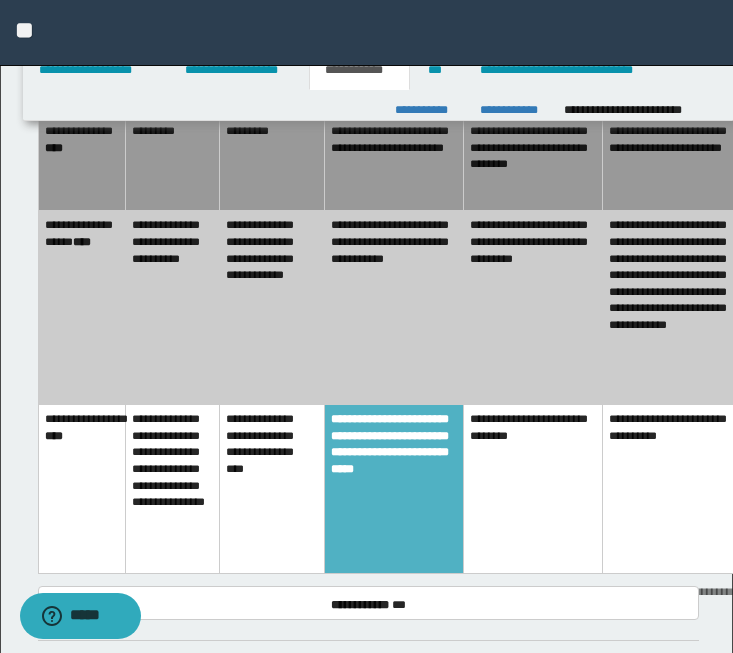 scroll, scrollTop: 1433, scrollLeft: 0, axis: vertical 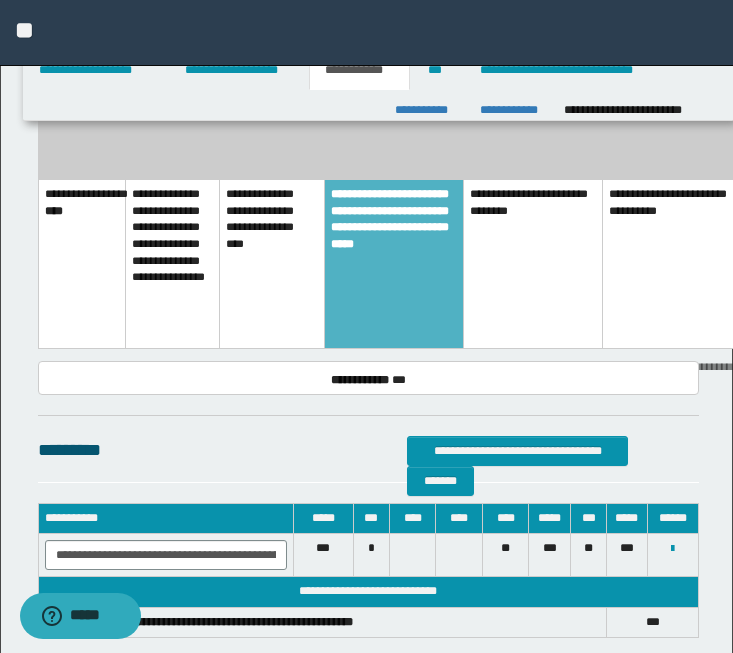 click on "**********" at bounding box center [271, 264] 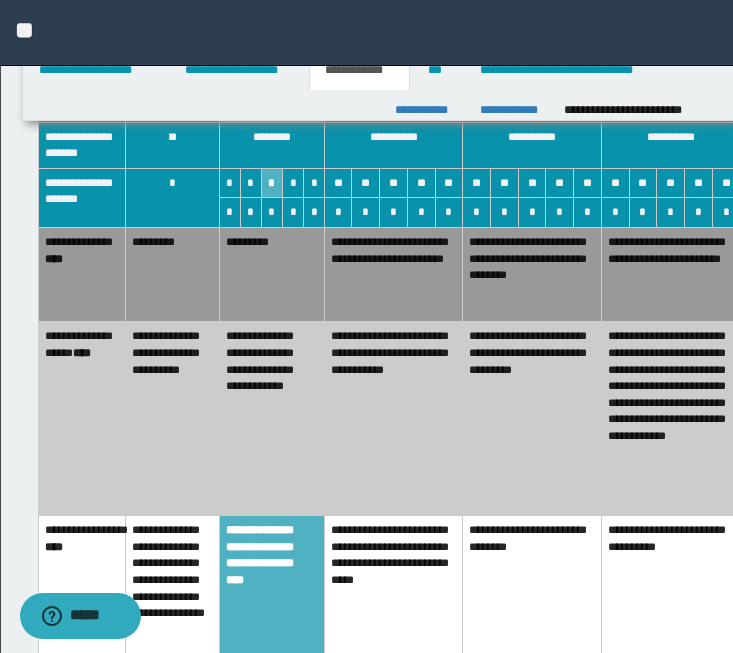 scroll, scrollTop: 1030, scrollLeft: 0, axis: vertical 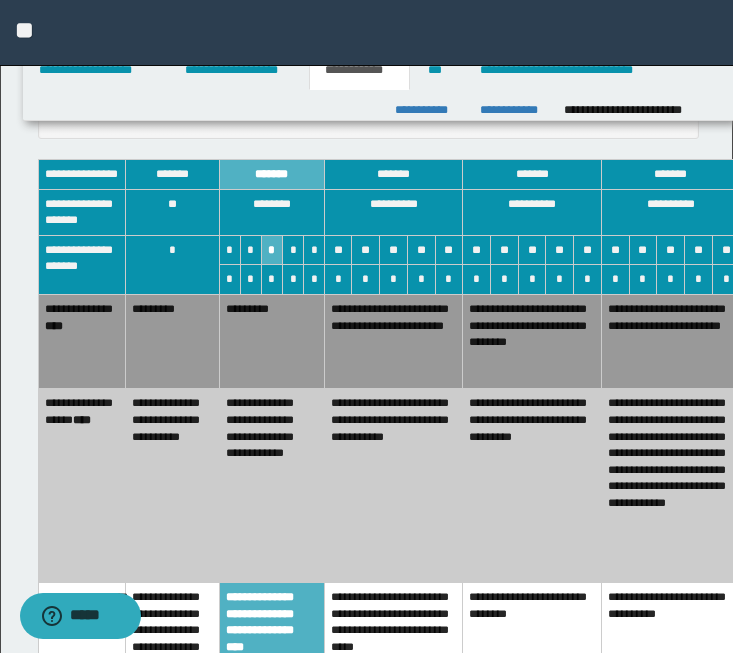 click on "**********" at bounding box center [271, 486] 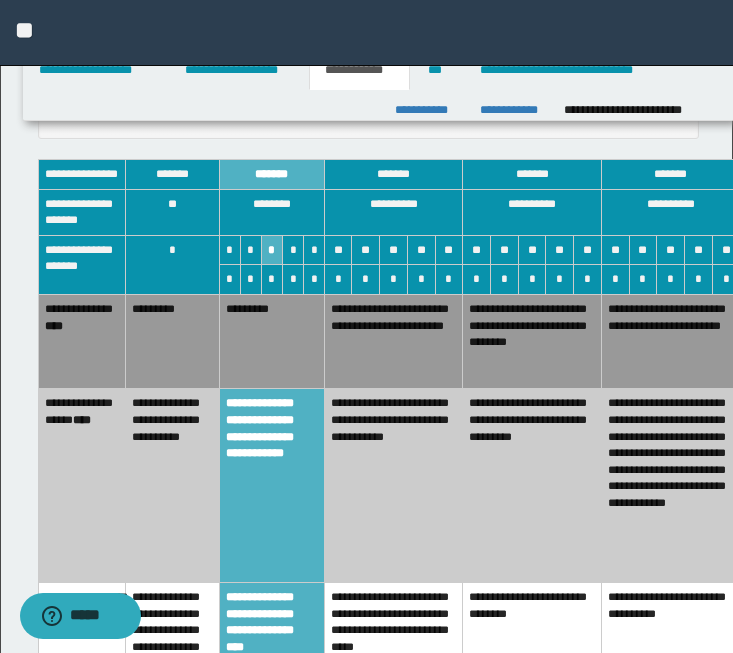 click on "**********" at bounding box center (271, 486) 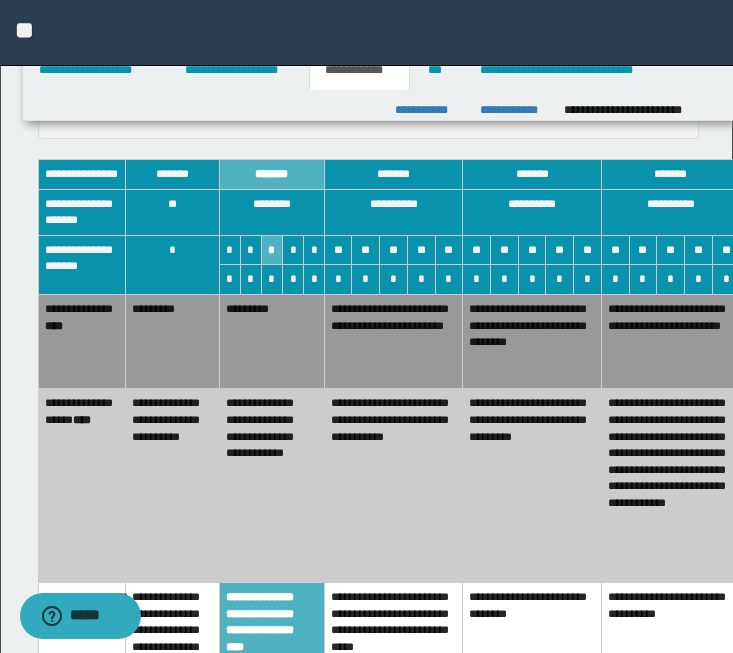 click on "*********" at bounding box center [271, 342] 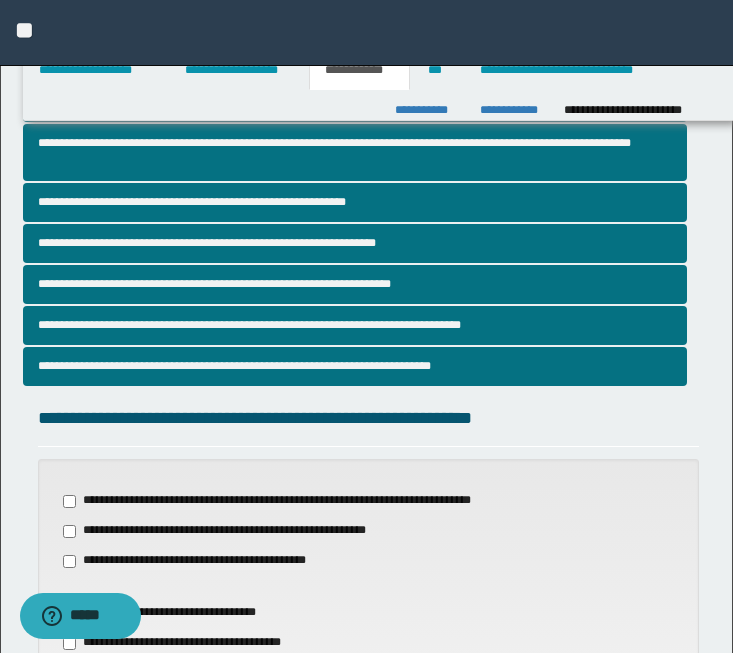 scroll, scrollTop: 0, scrollLeft: 0, axis: both 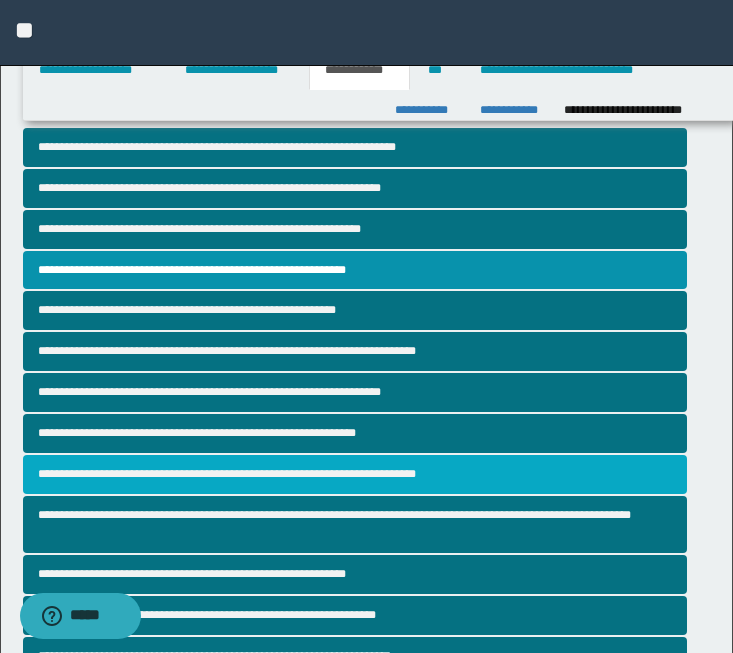 click on "**********" at bounding box center (355, 474) 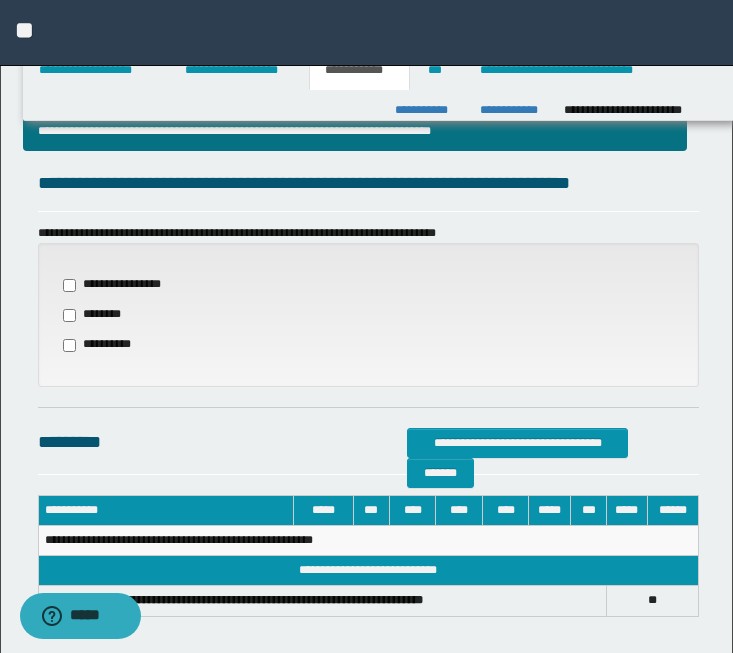 scroll, scrollTop: 699, scrollLeft: 0, axis: vertical 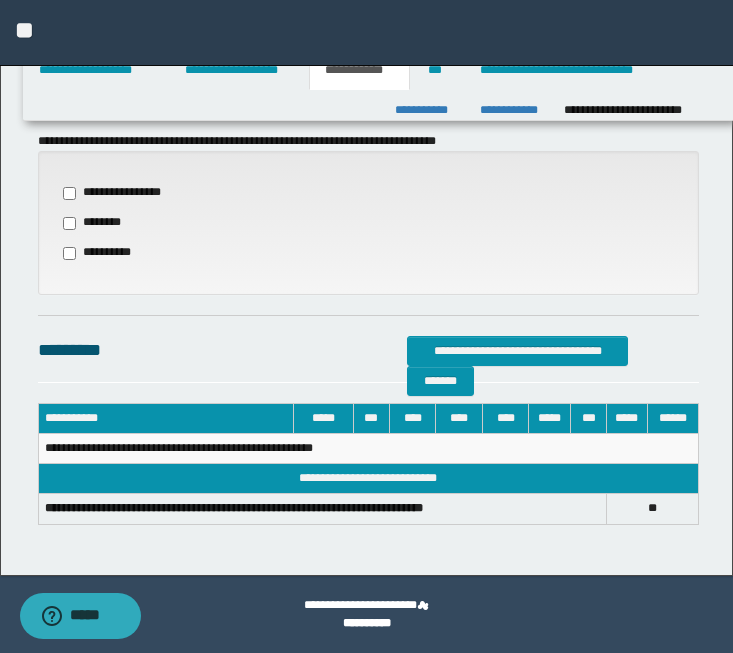 click on "********" at bounding box center [95, 223] 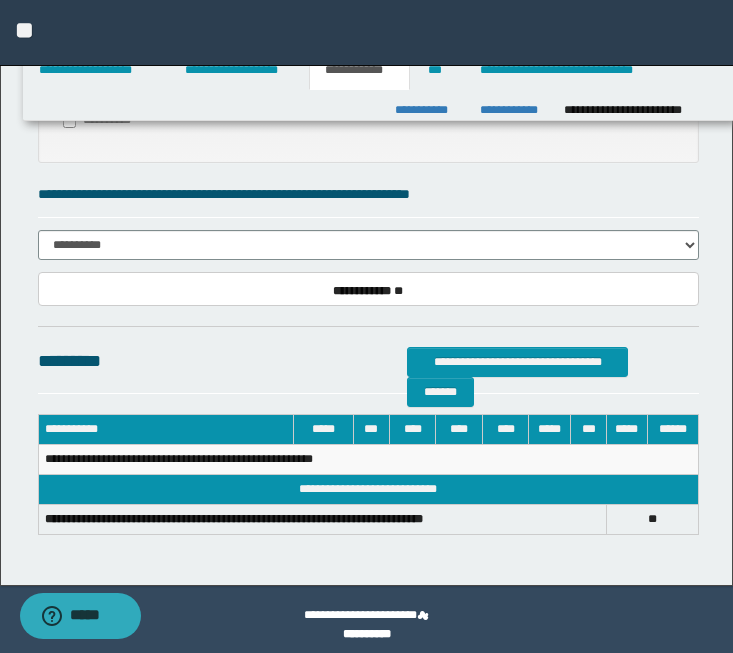 scroll, scrollTop: 832, scrollLeft: 0, axis: vertical 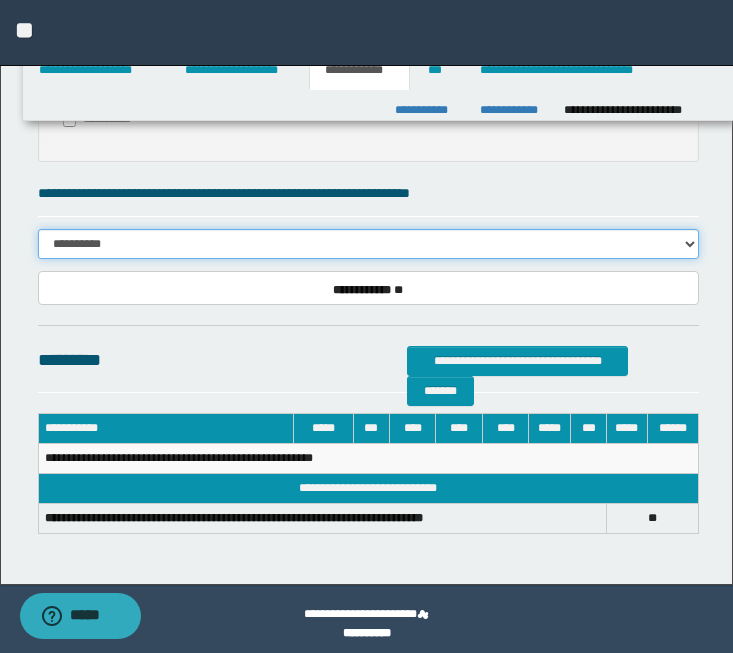 click on "**********" at bounding box center (368, 244) 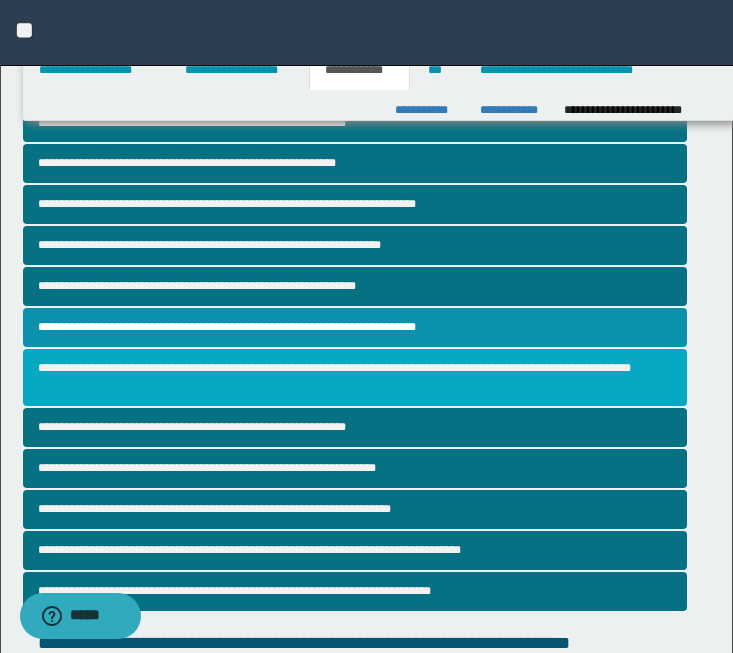 scroll, scrollTop: 195, scrollLeft: 0, axis: vertical 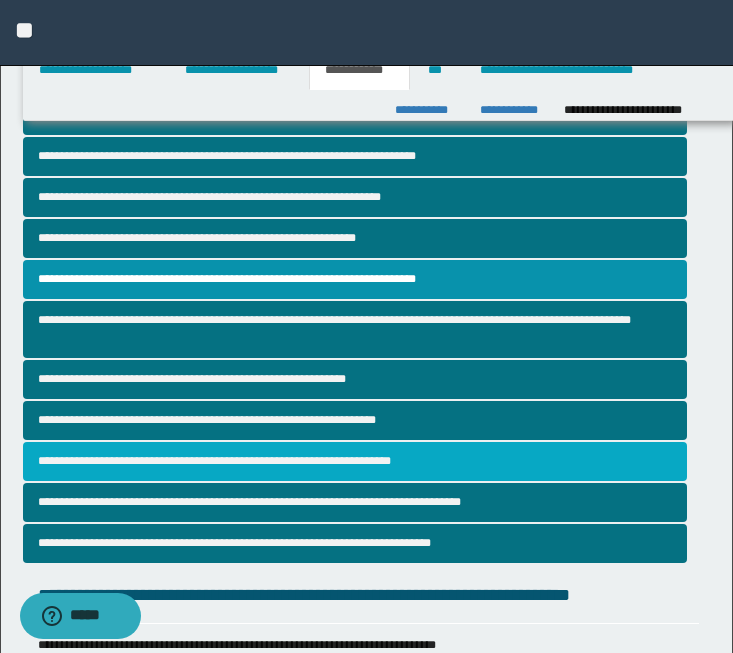 click on "**********" at bounding box center (355, 461) 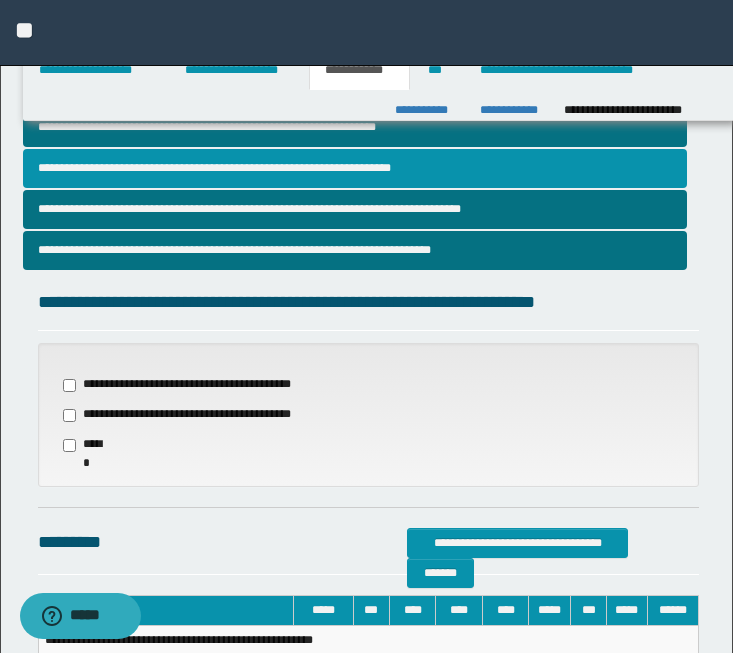 scroll, scrollTop: 637, scrollLeft: 0, axis: vertical 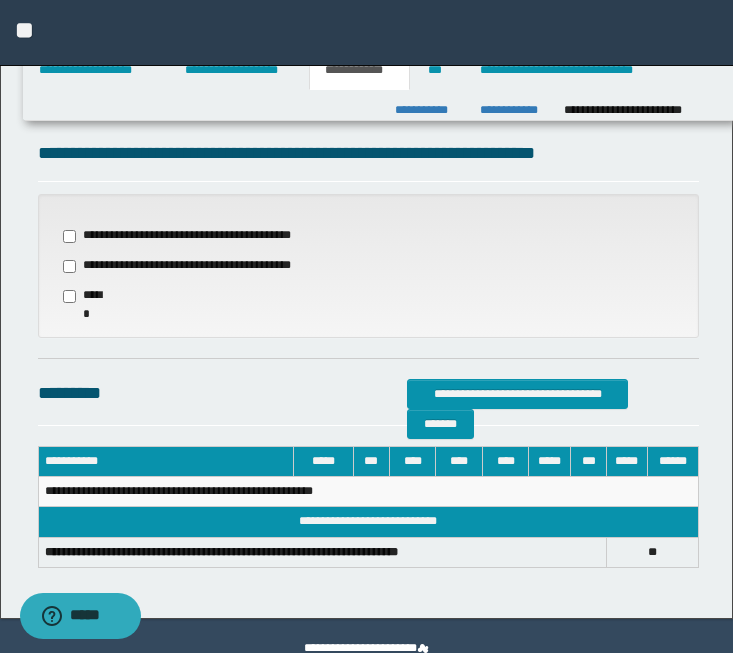 click on "**********" at bounding box center [185, 266] 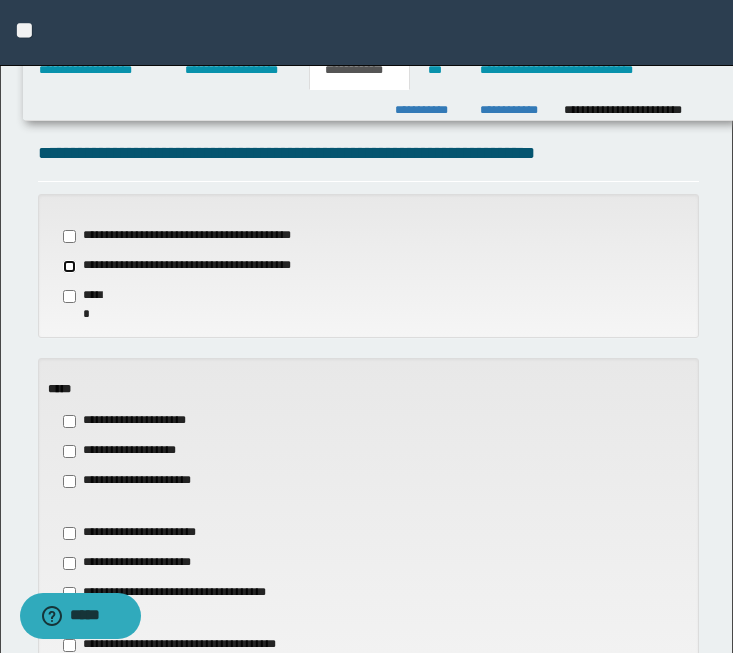 scroll, scrollTop: 865, scrollLeft: 0, axis: vertical 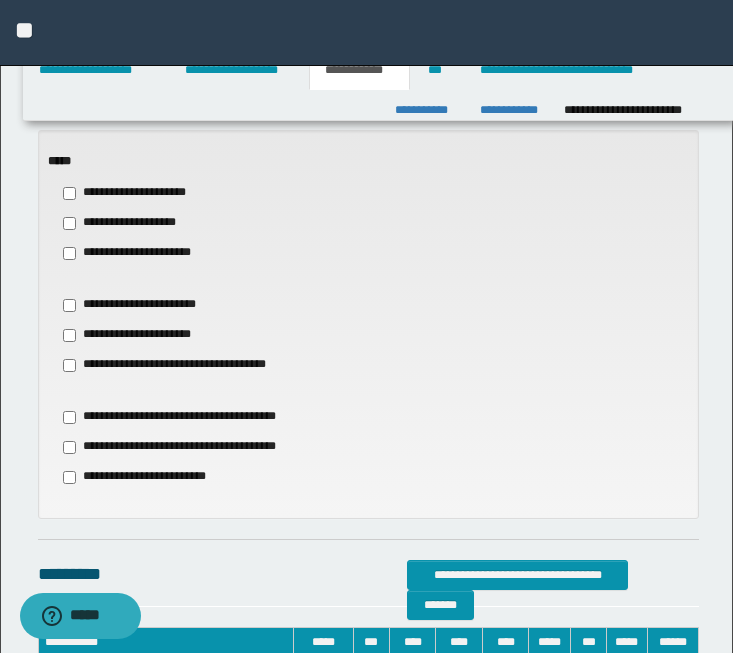 click on "**********" at bounding box center [139, 253] 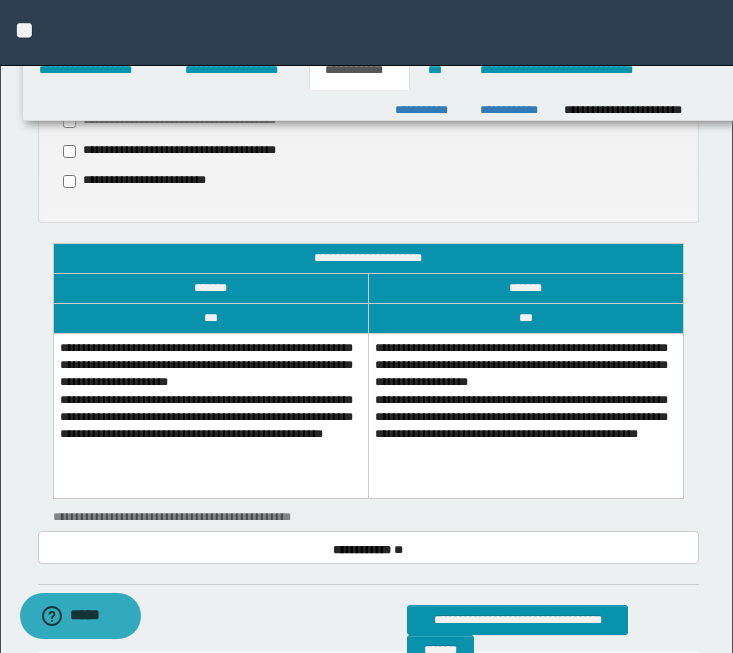 scroll, scrollTop: 1229, scrollLeft: 0, axis: vertical 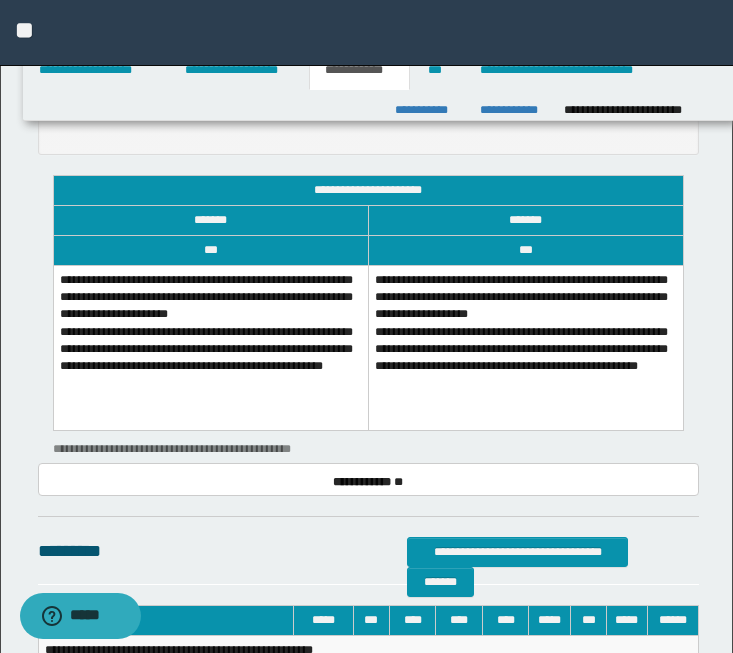 click on "**********" at bounding box center [210, 348] 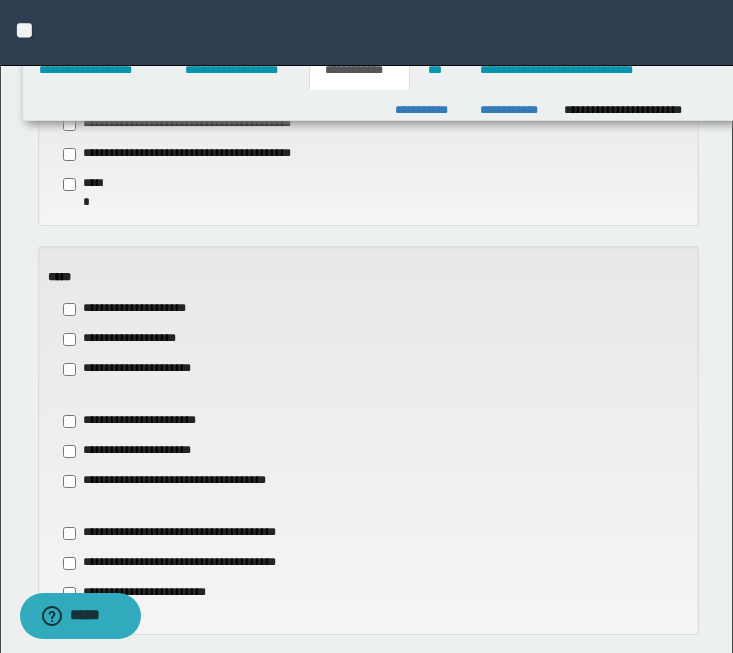 scroll, scrollTop: 769, scrollLeft: 0, axis: vertical 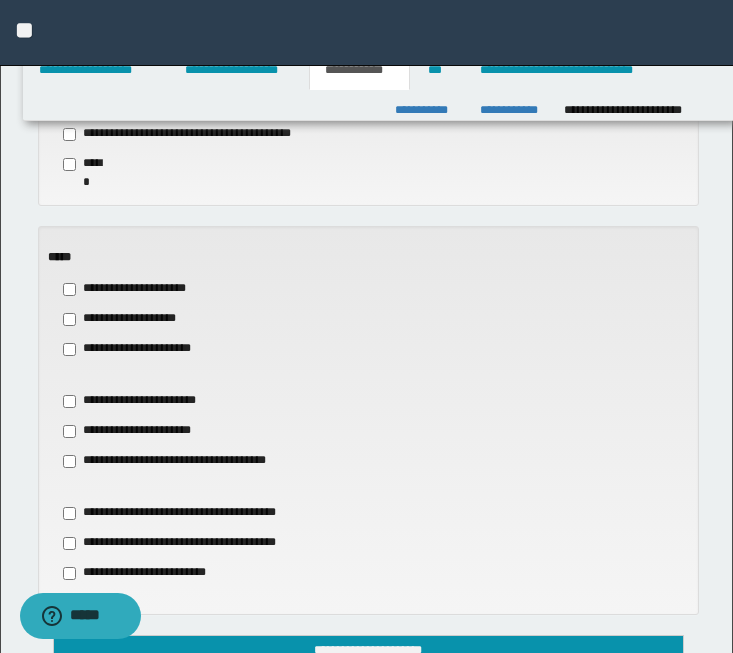 click on "**********" at bounding box center [138, 431] 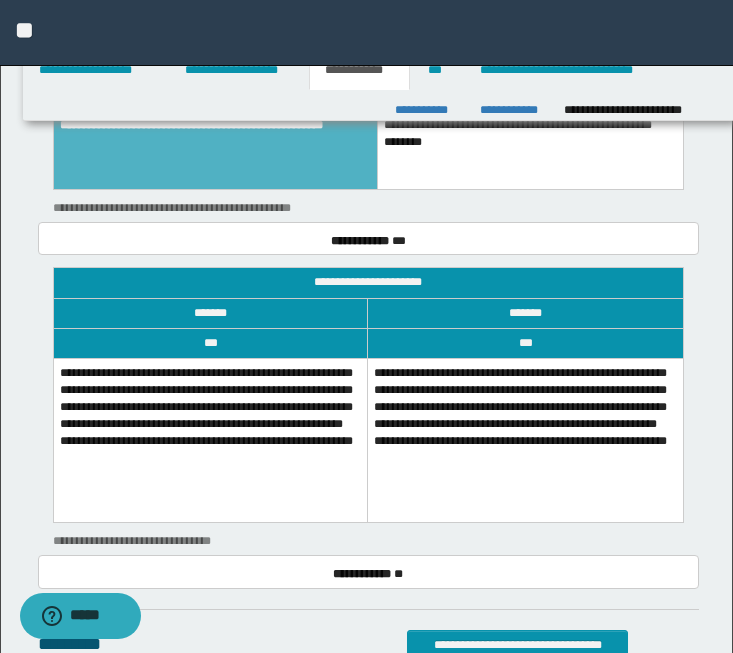 scroll, scrollTop: 1601, scrollLeft: 0, axis: vertical 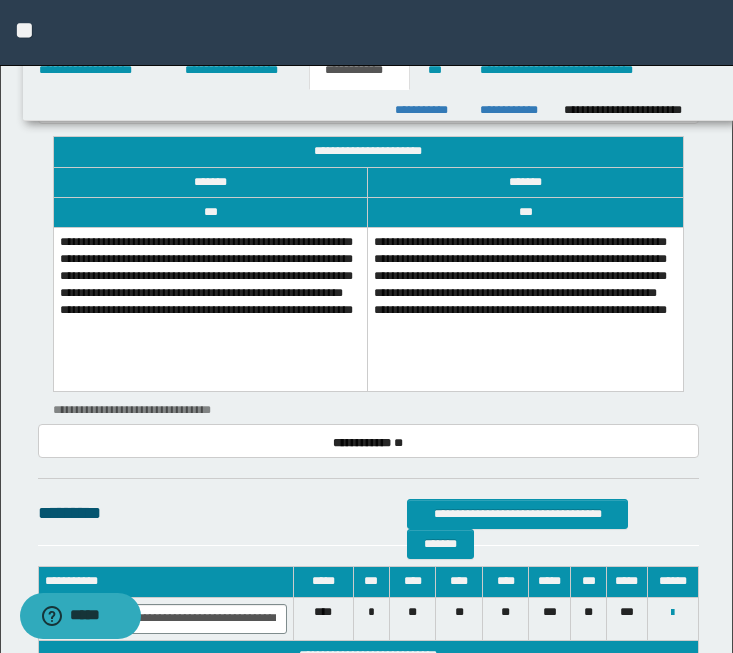 click on "**********" at bounding box center [210, 309] 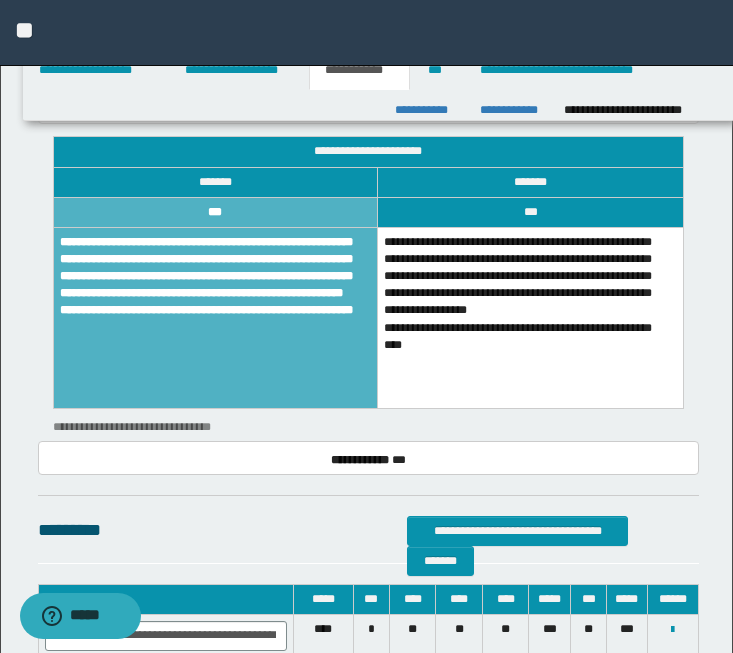 scroll, scrollTop: 1837, scrollLeft: 0, axis: vertical 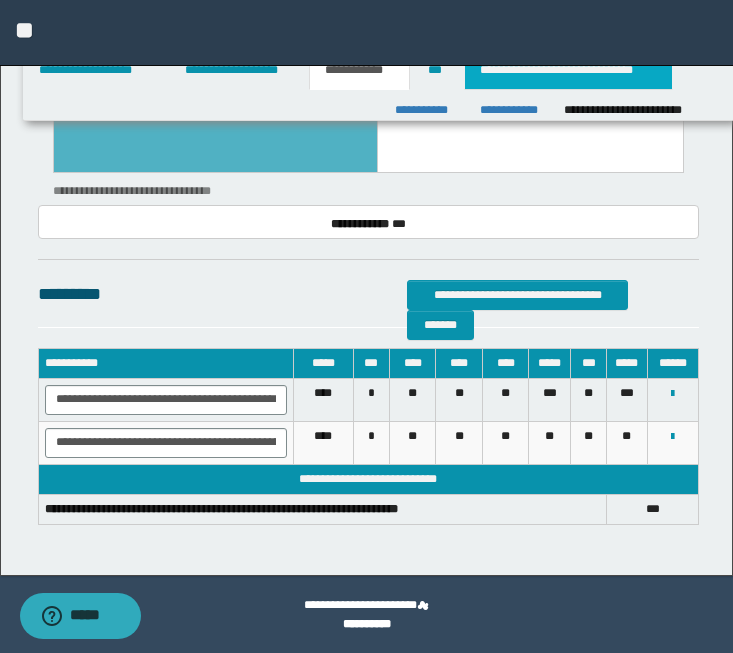 click on "**********" at bounding box center [568, 70] 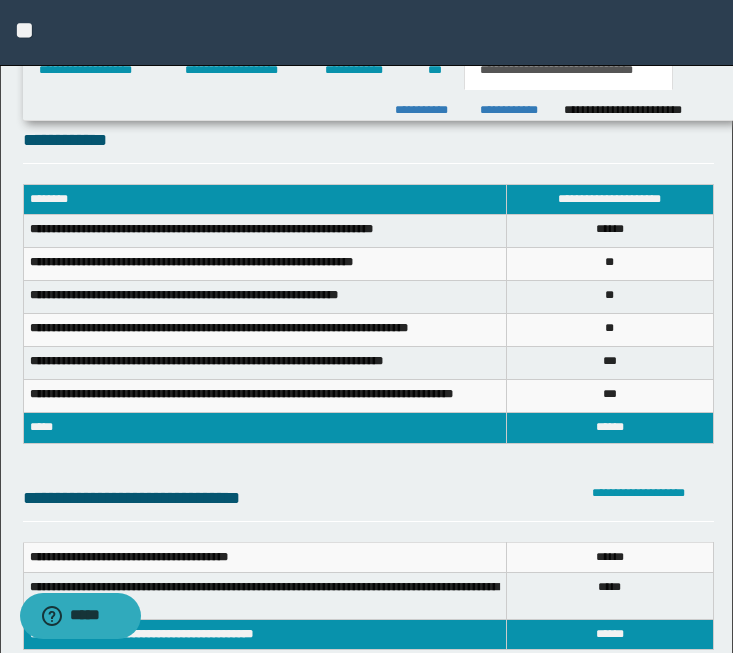 scroll, scrollTop: 0, scrollLeft: 0, axis: both 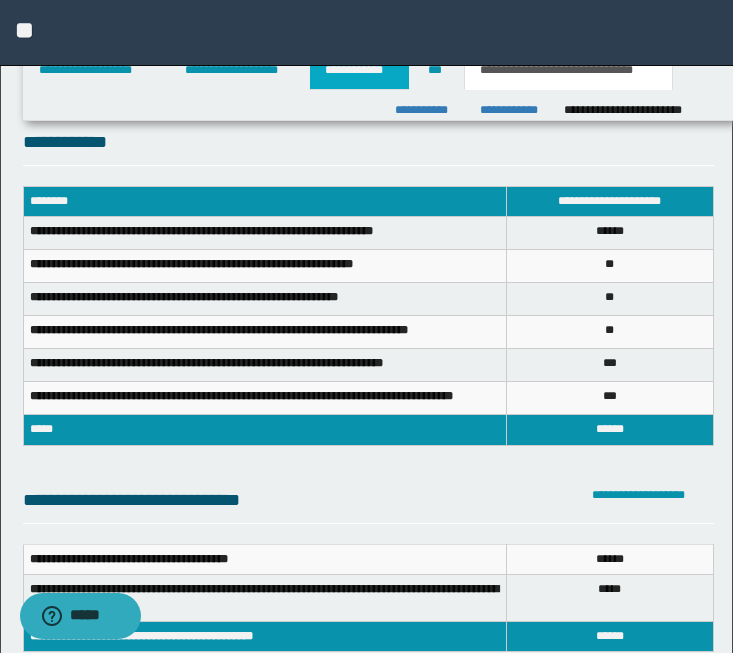 click on "**********" at bounding box center (359, 70) 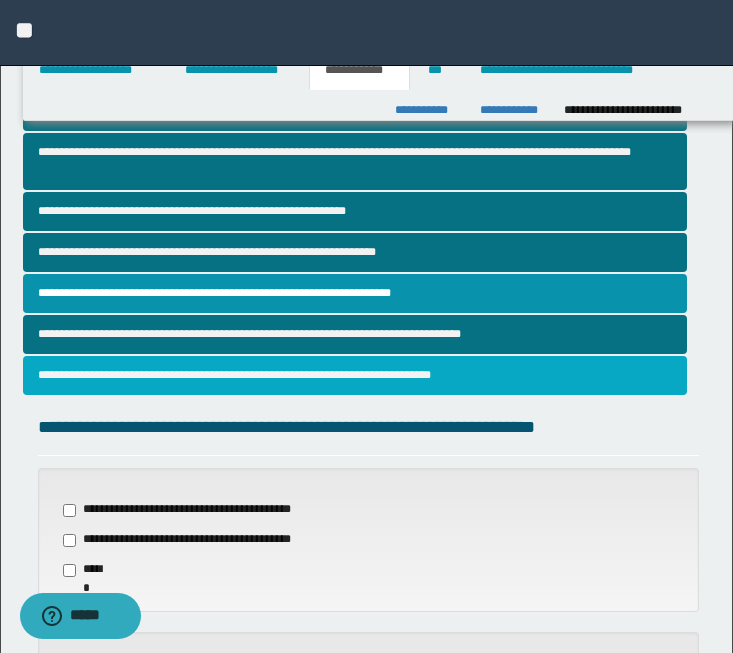 scroll, scrollTop: 361, scrollLeft: 0, axis: vertical 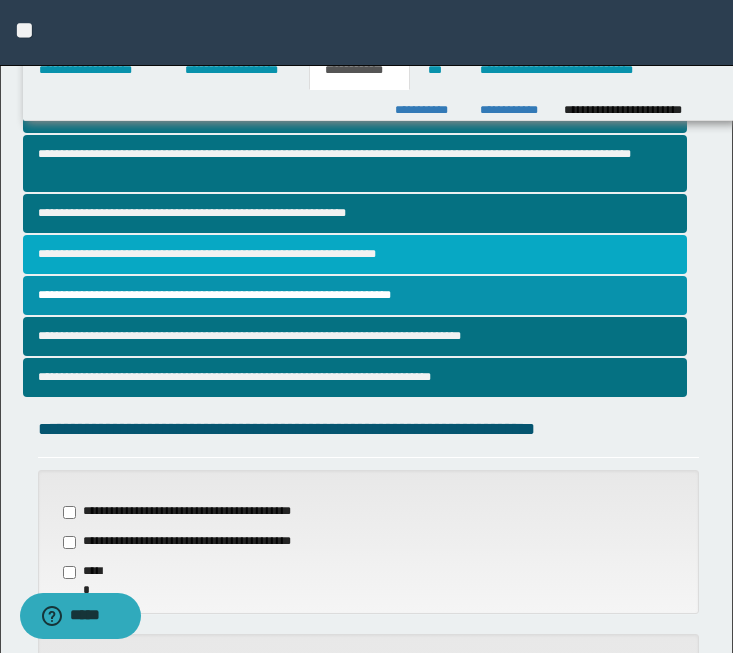 click on "**********" at bounding box center (355, 254) 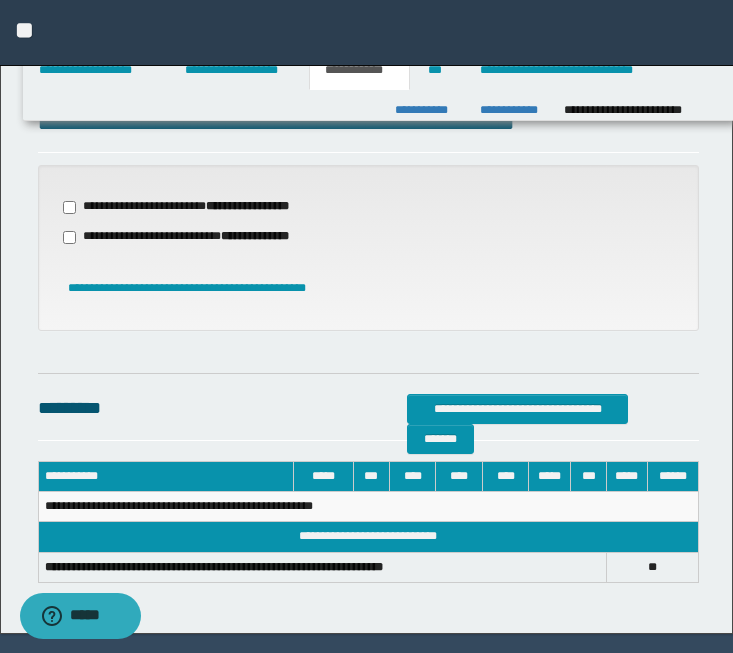 scroll, scrollTop: 656, scrollLeft: 0, axis: vertical 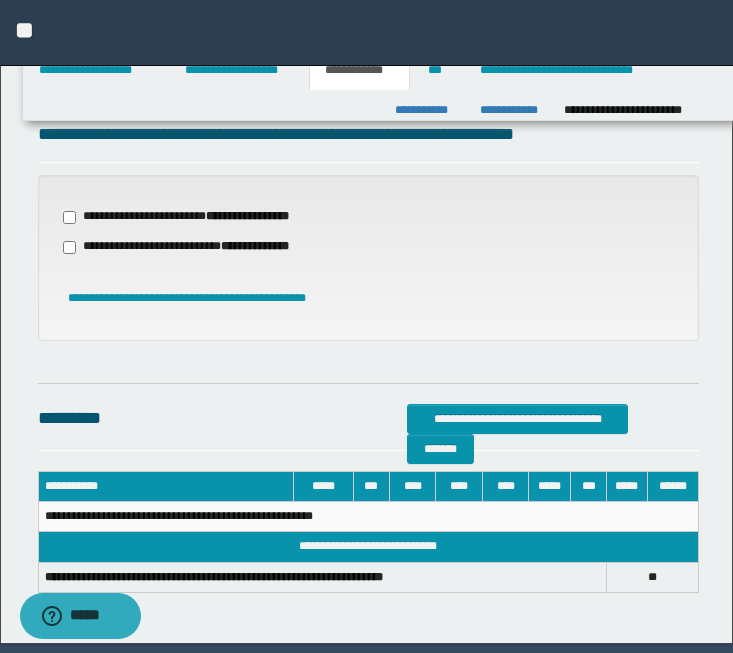 click on "**********" at bounding box center [198, 217] 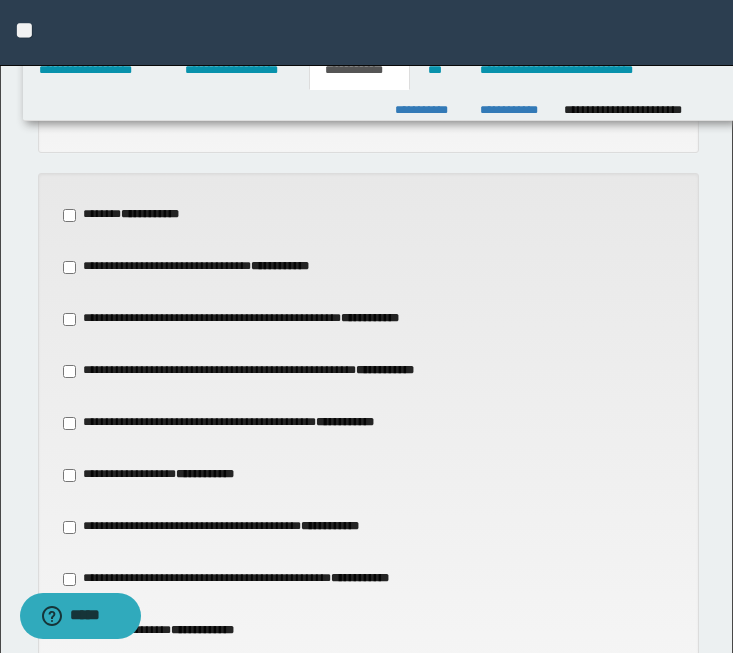 scroll, scrollTop: 876, scrollLeft: 0, axis: vertical 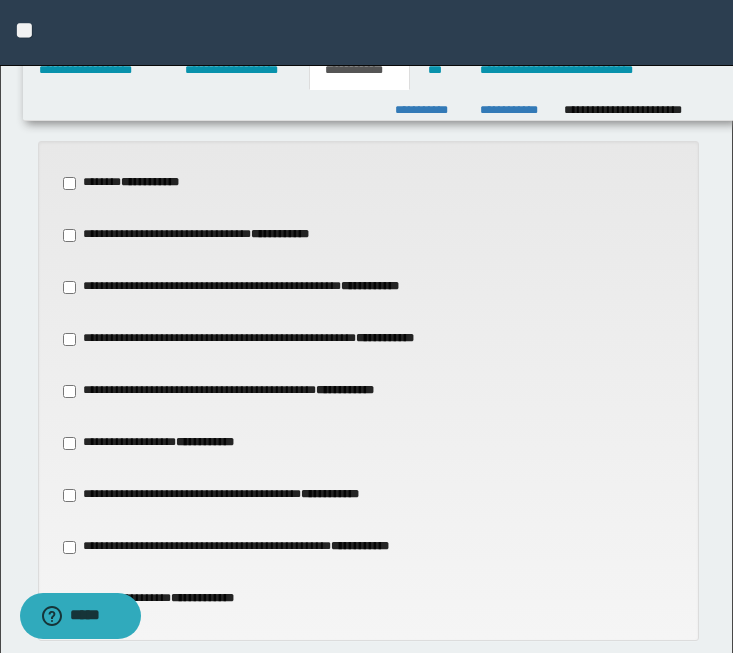 click on "**********" at bounding box center (165, 443) 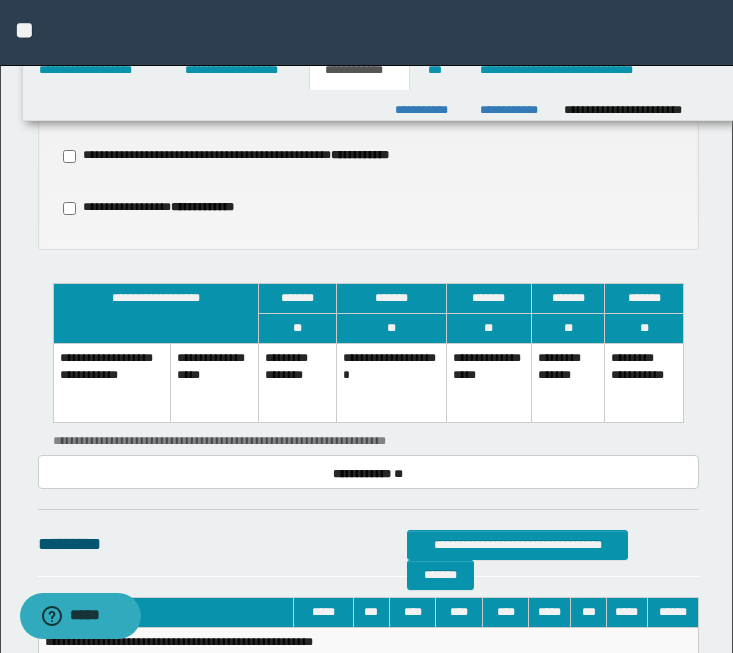scroll, scrollTop: 1419, scrollLeft: 0, axis: vertical 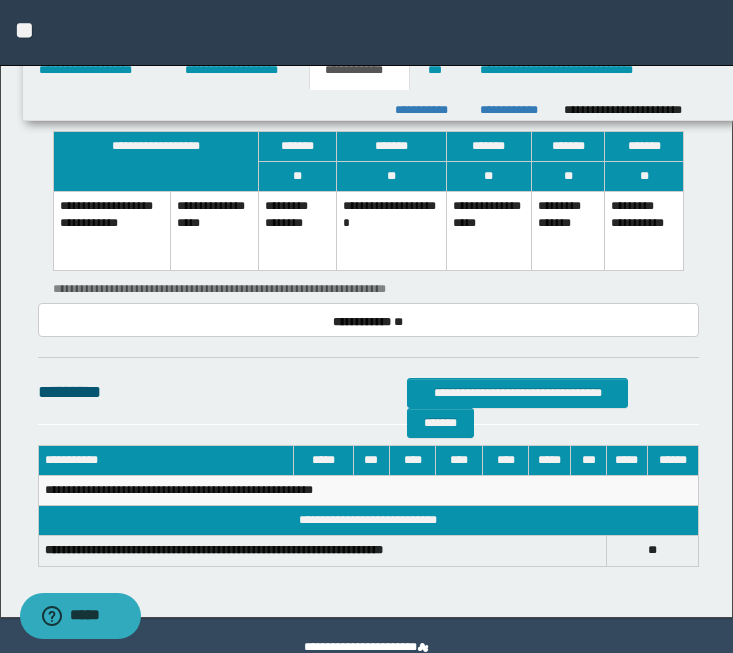 click on "**********" at bounding box center (489, 231) 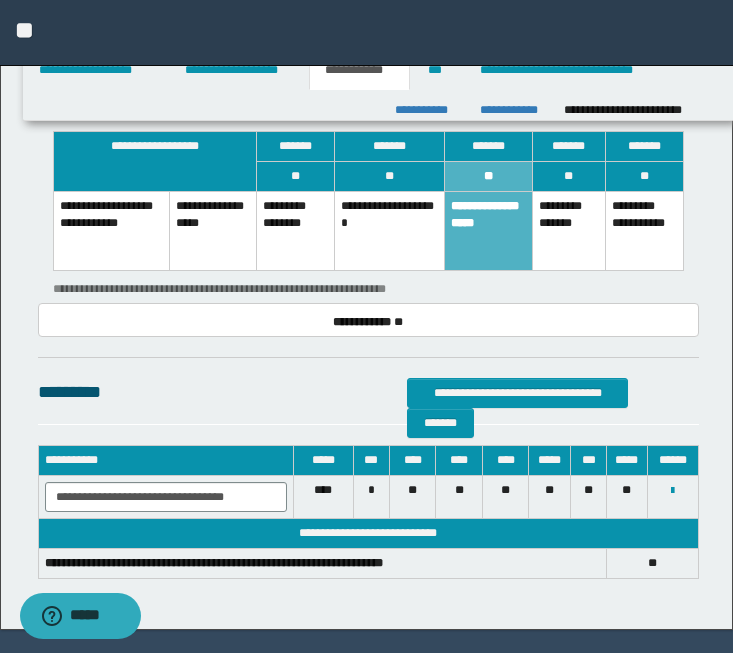scroll, scrollTop: 1474, scrollLeft: 0, axis: vertical 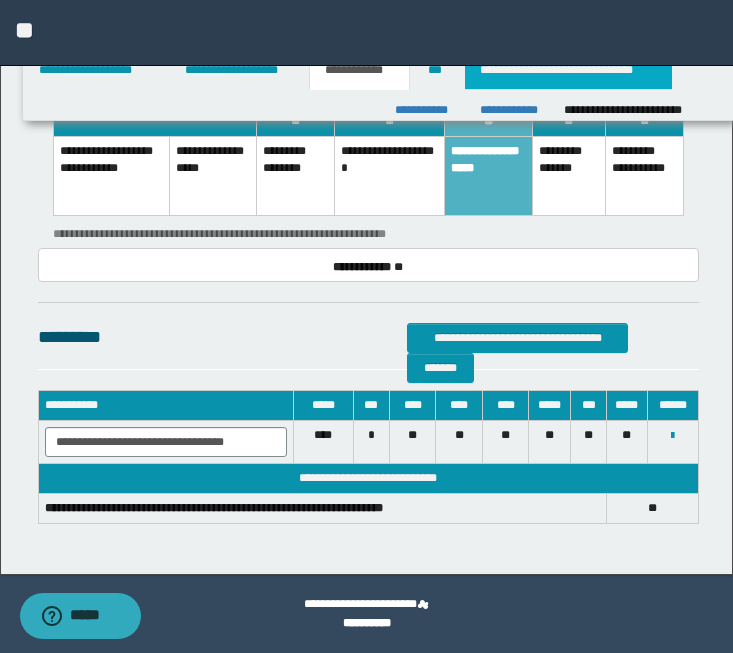 click on "**********" at bounding box center (568, 70) 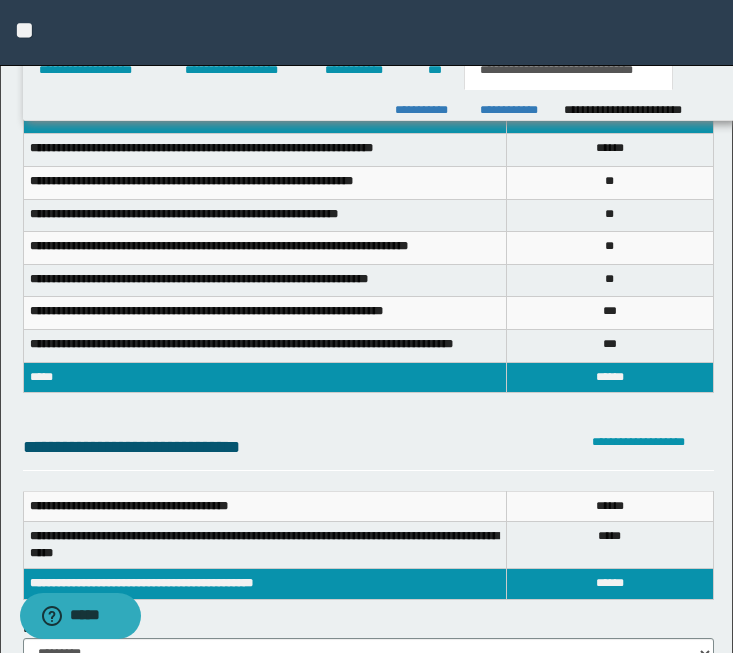 scroll, scrollTop: 347, scrollLeft: 0, axis: vertical 